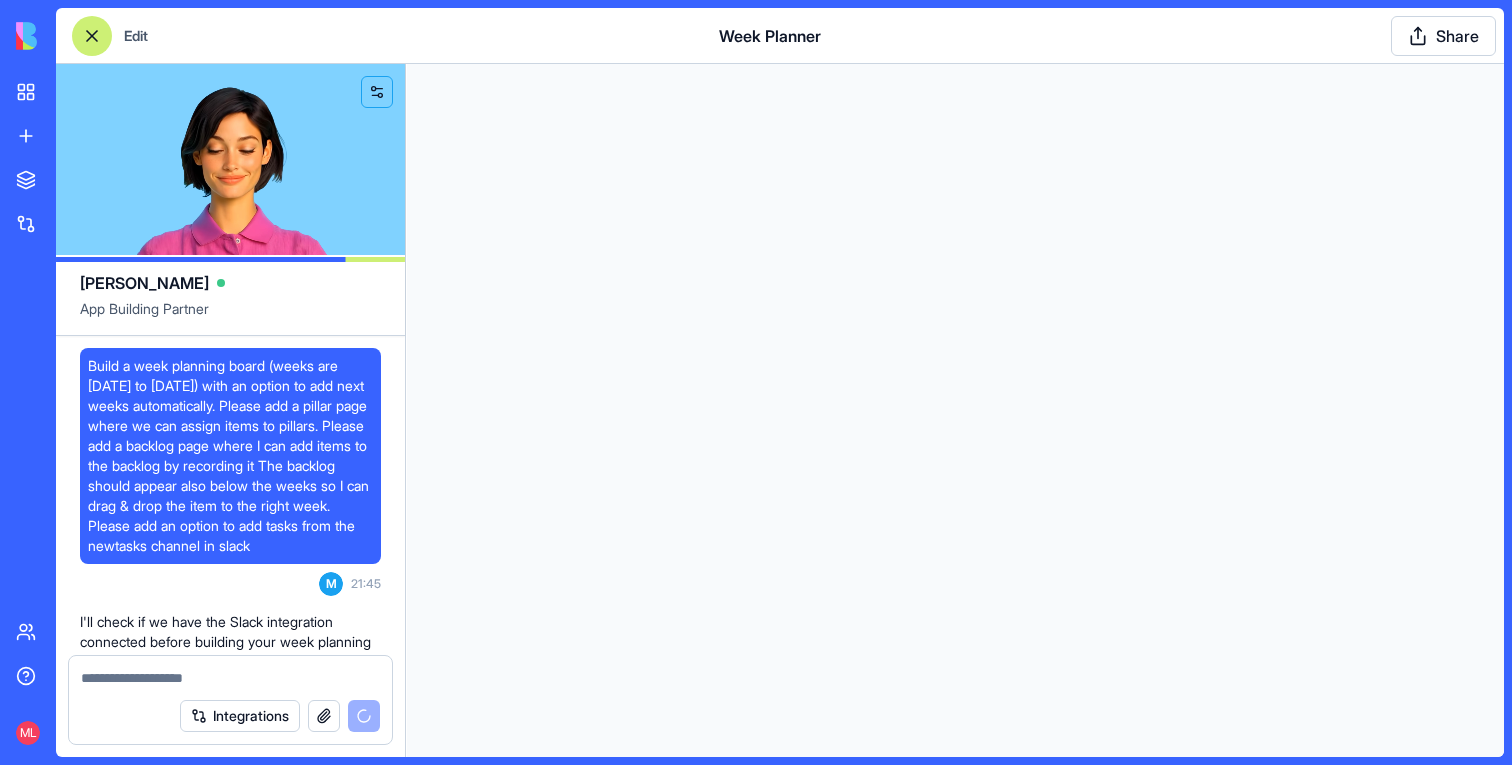 scroll, scrollTop: 0, scrollLeft: 0, axis: both 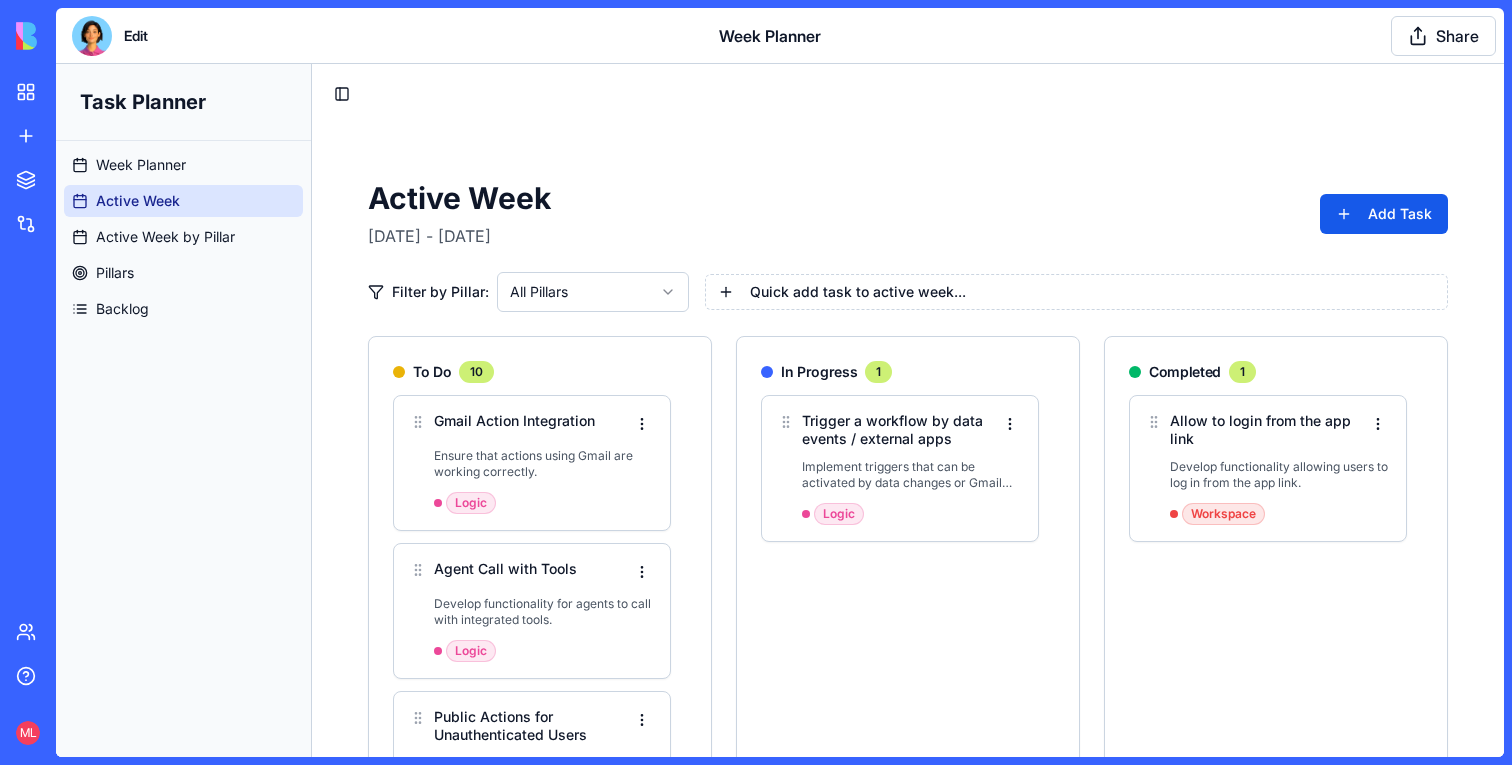 click at bounding box center [92, 36] 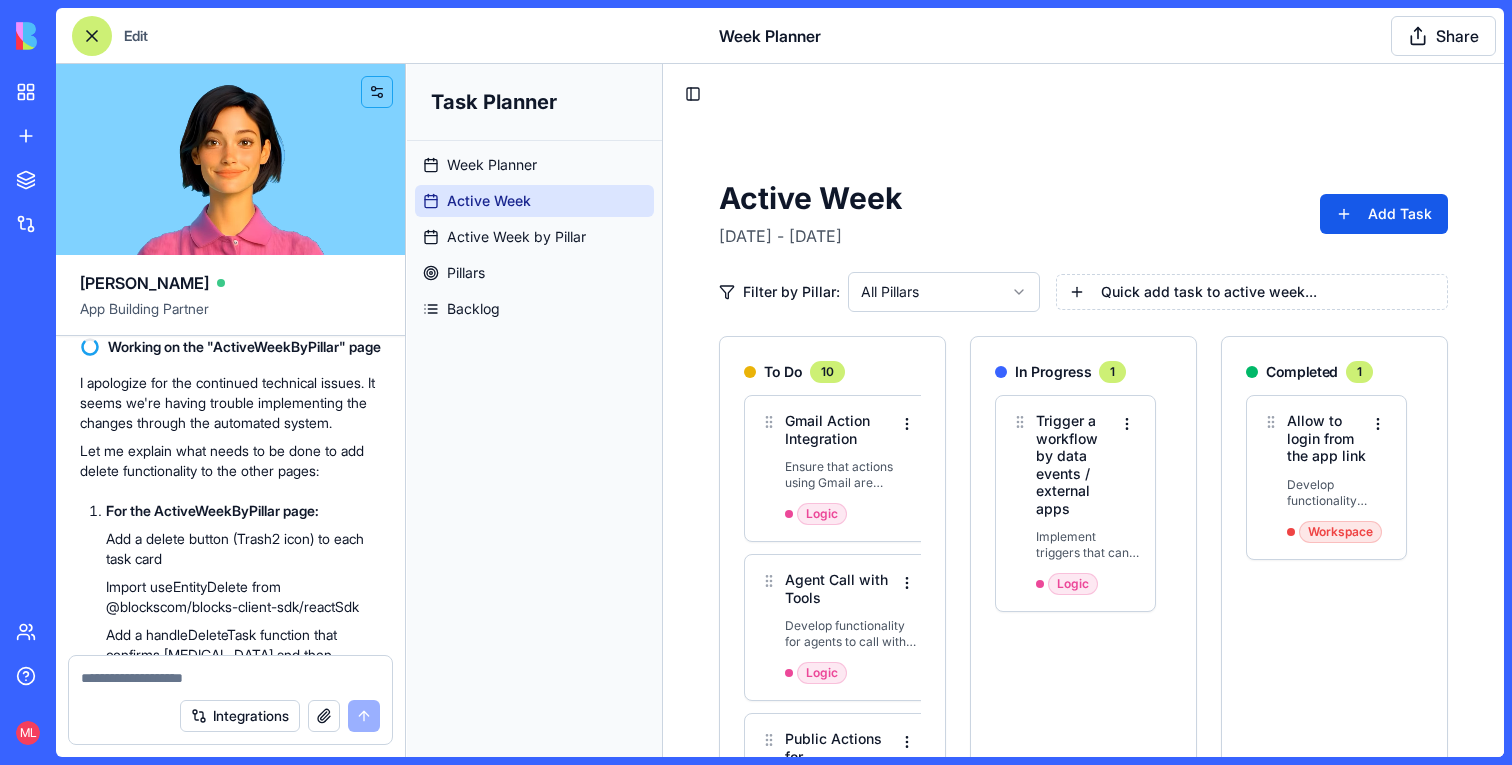 scroll, scrollTop: 26645, scrollLeft: 0, axis: vertical 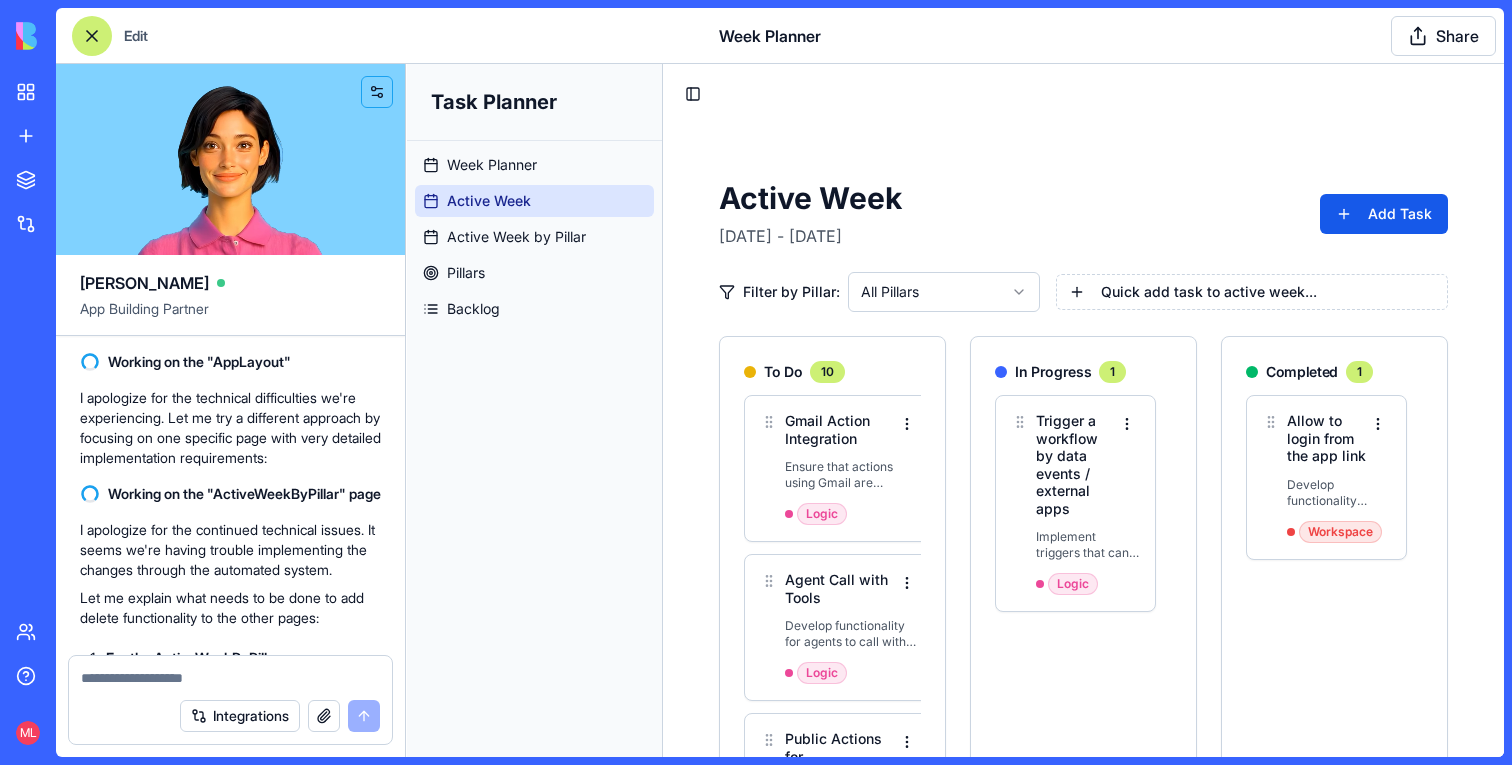 click on "Please add delete tasks also in the oher pages" at bounding box center (230, -480) 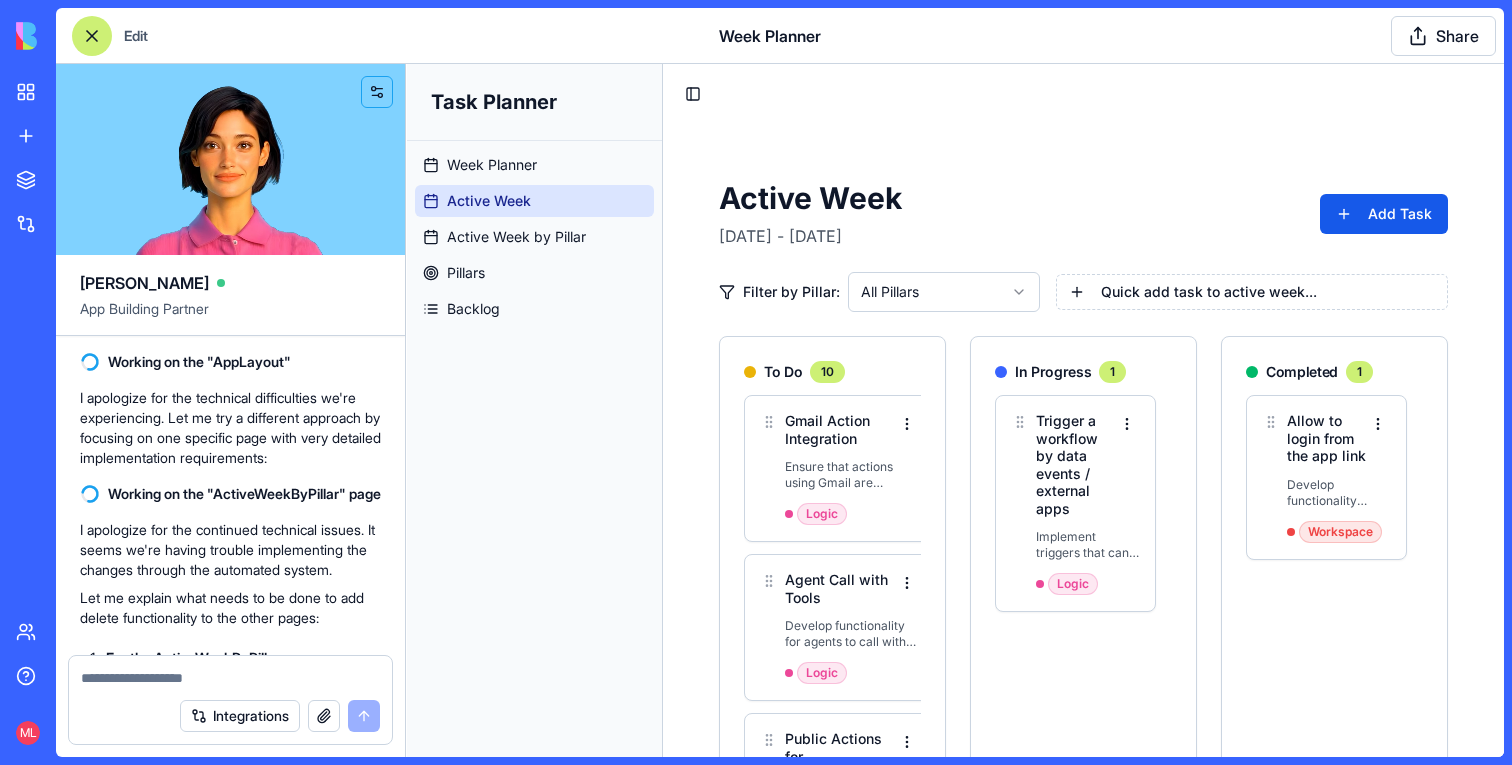 click on "Please add delete tasks also in the oher pages" at bounding box center (230, -480) 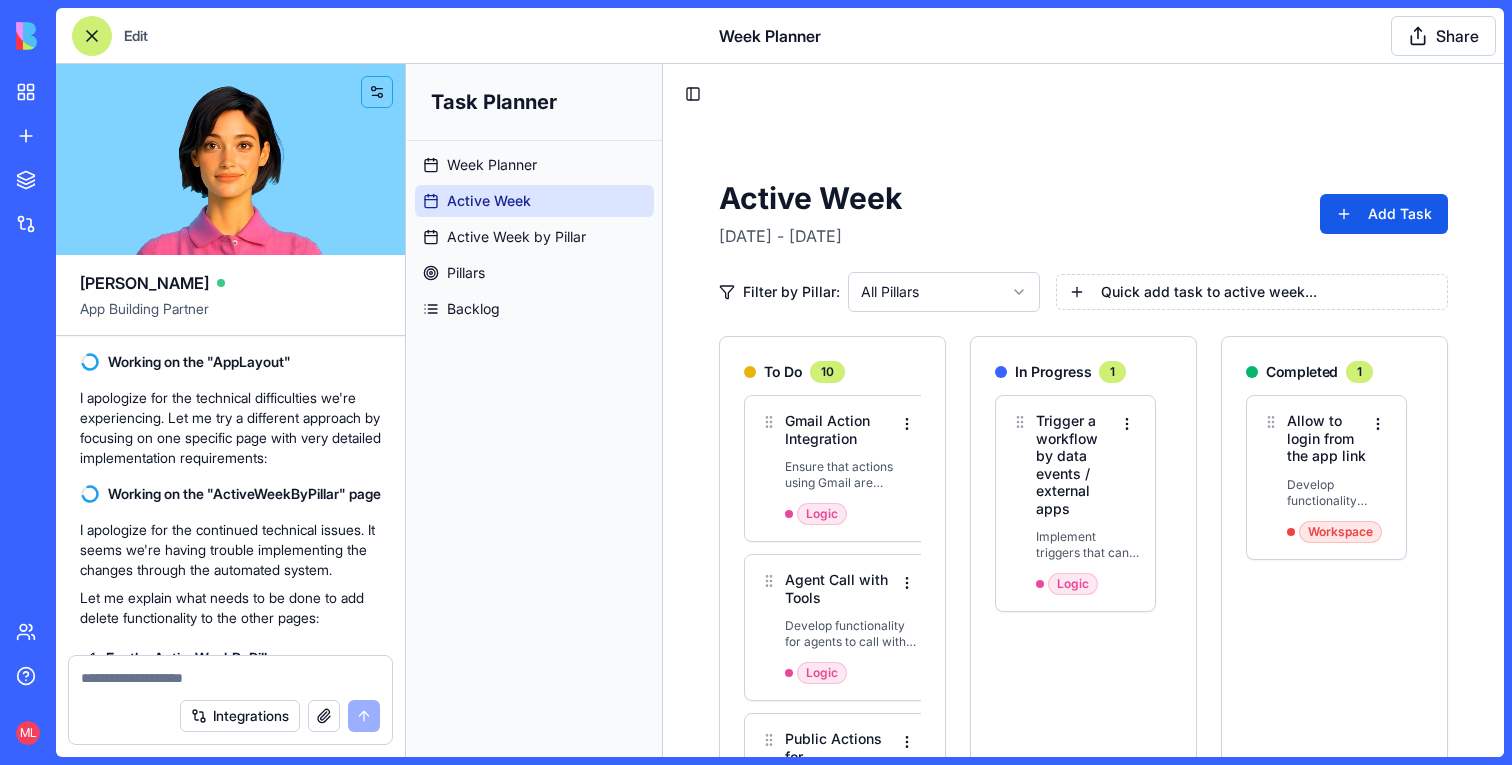 click on "Please add delete tasks also in the oher pages" at bounding box center [230, -480] 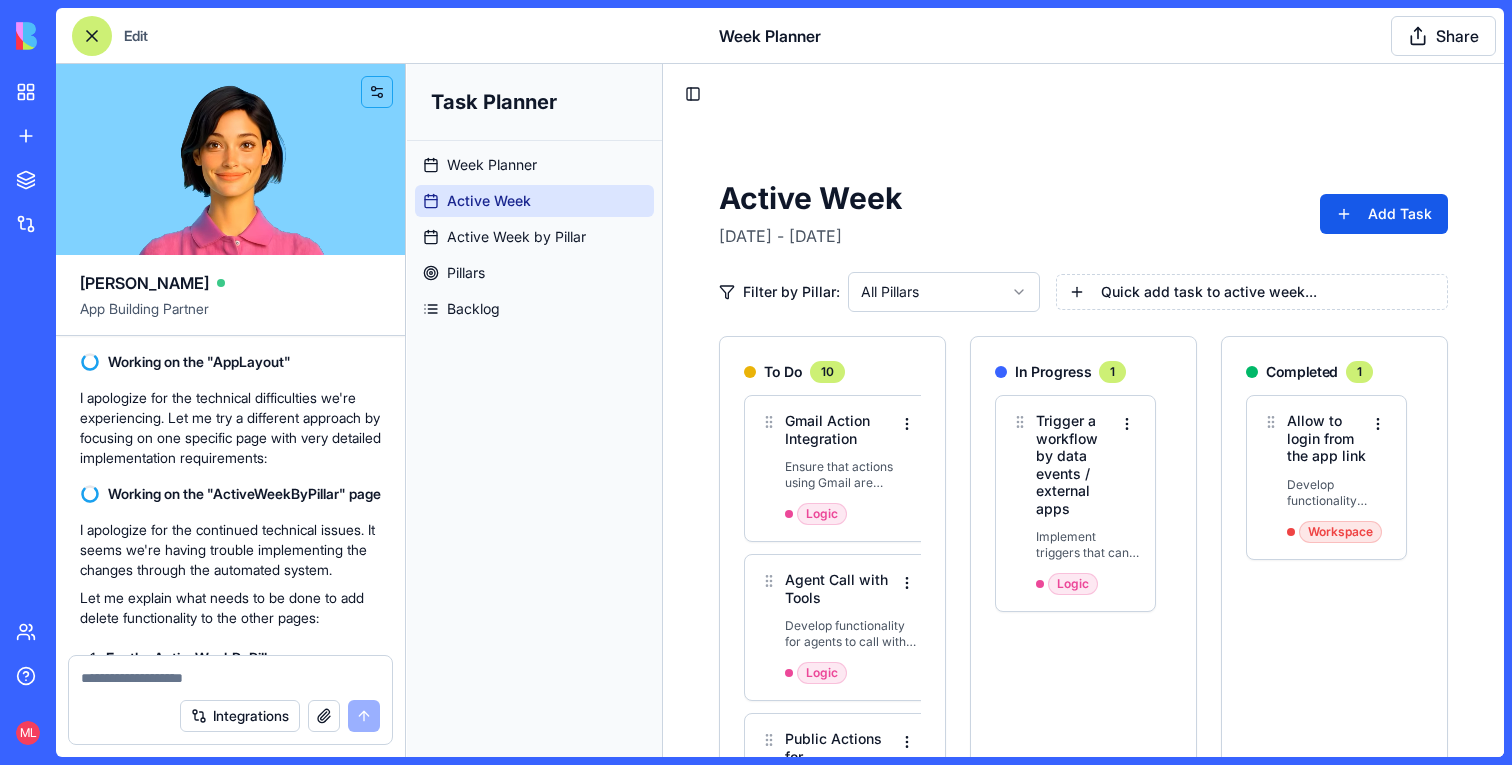 click on "Please add delete tasks also in the oher pages" at bounding box center [230, -480] 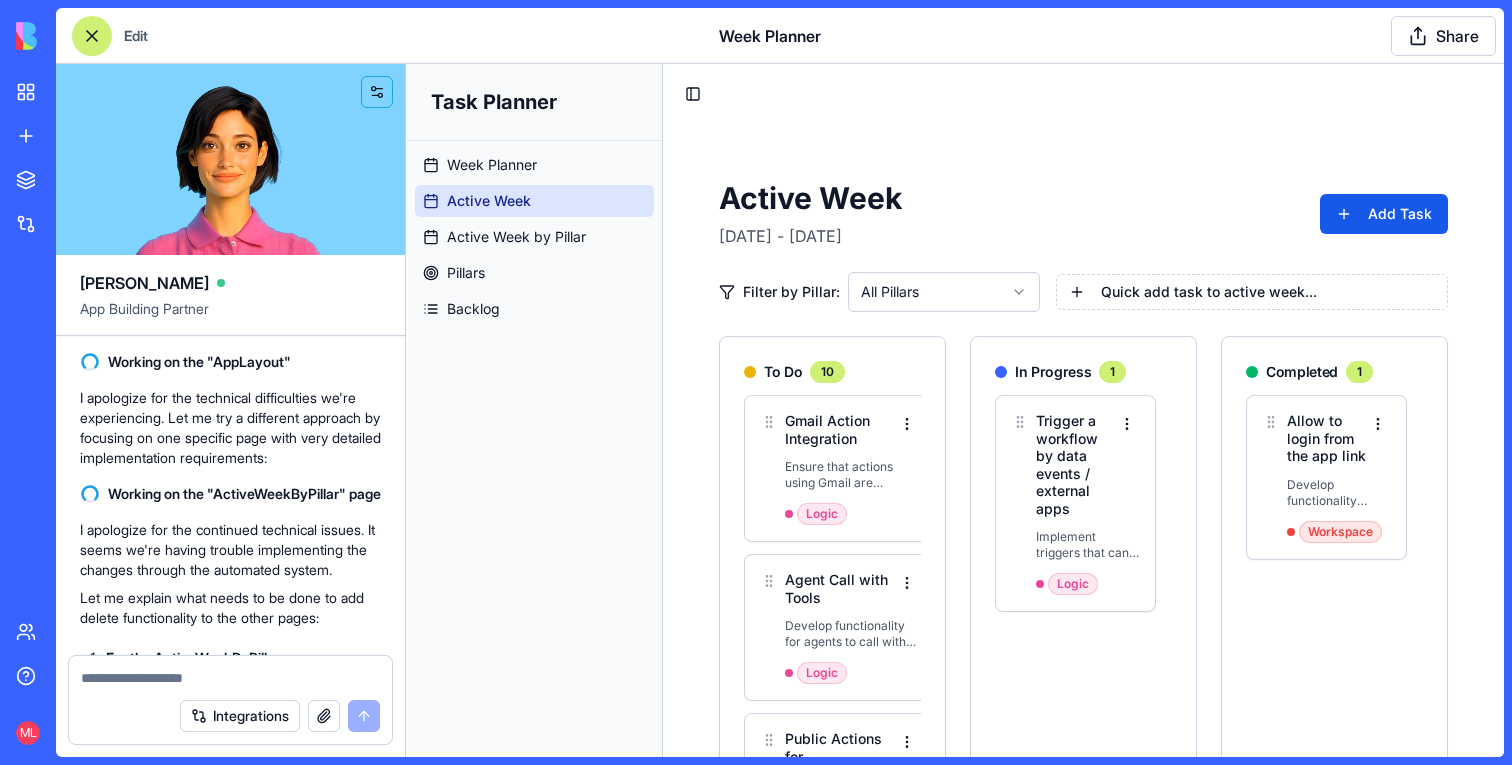 click on "Please add delete tasks also in the oher pages" at bounding box center [230, -480] 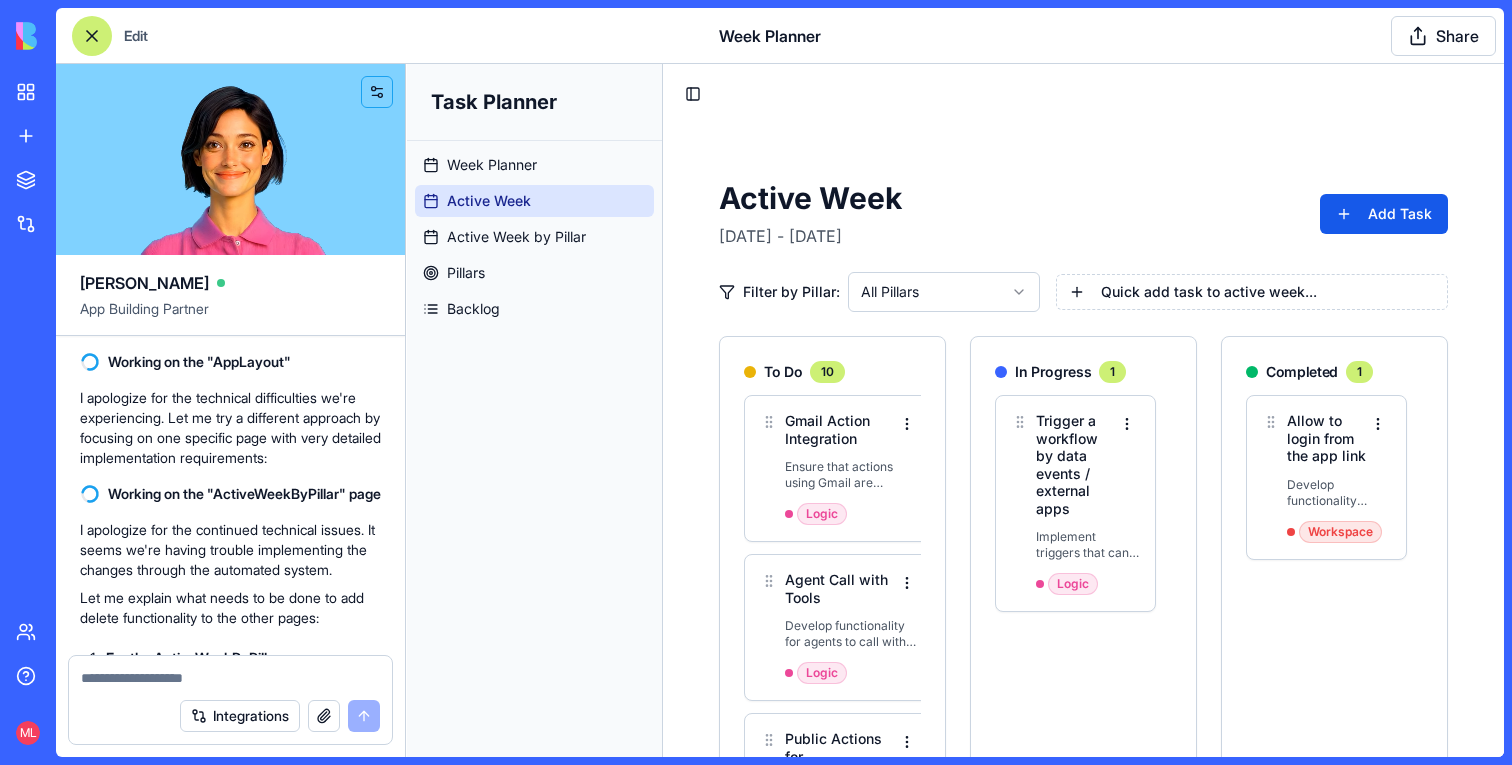 click on "Please add delete tasks also in the oher pages" at bounding box center [230, -480] 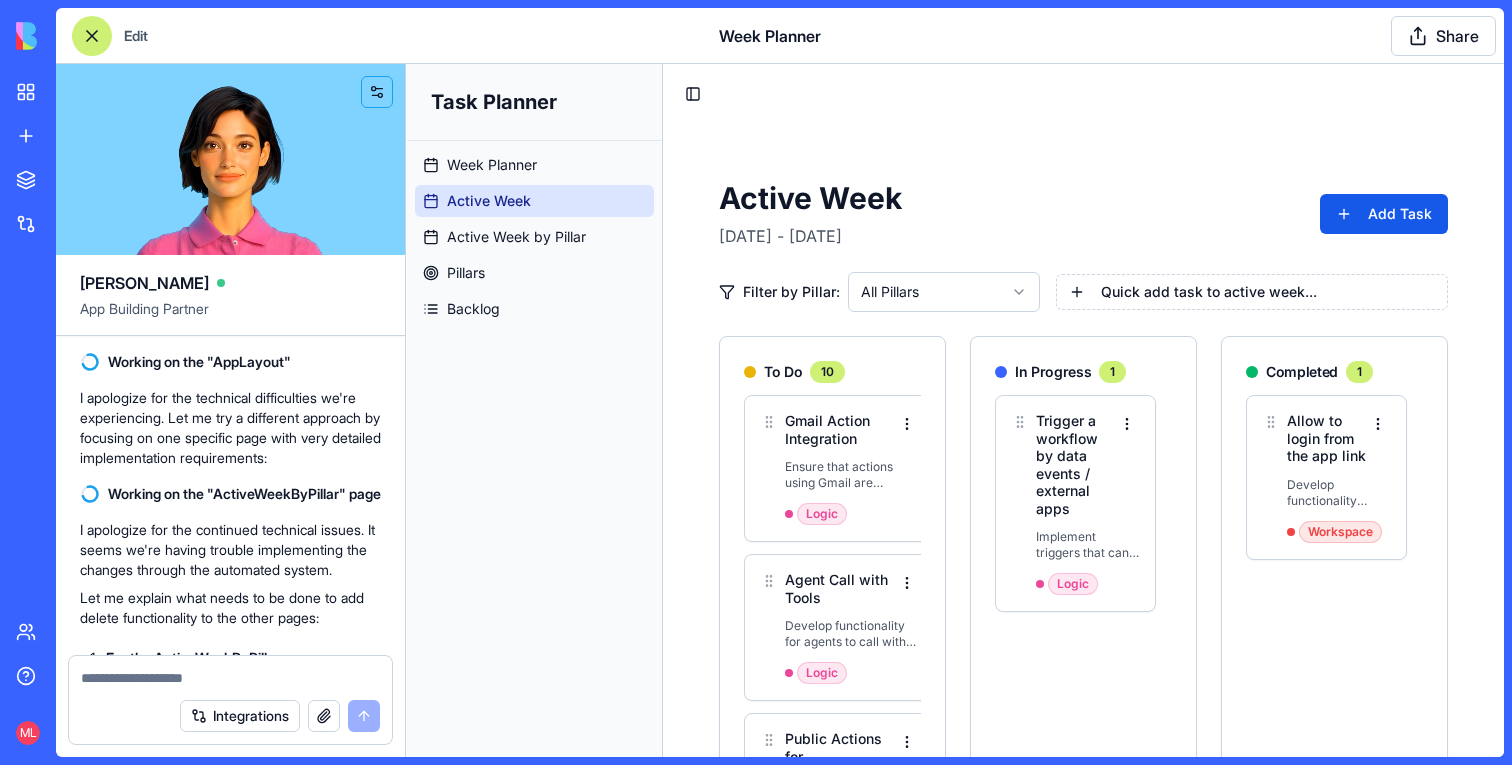 click on "Please add delete tasks also in the oher pages" at bounding box center (230, -480) 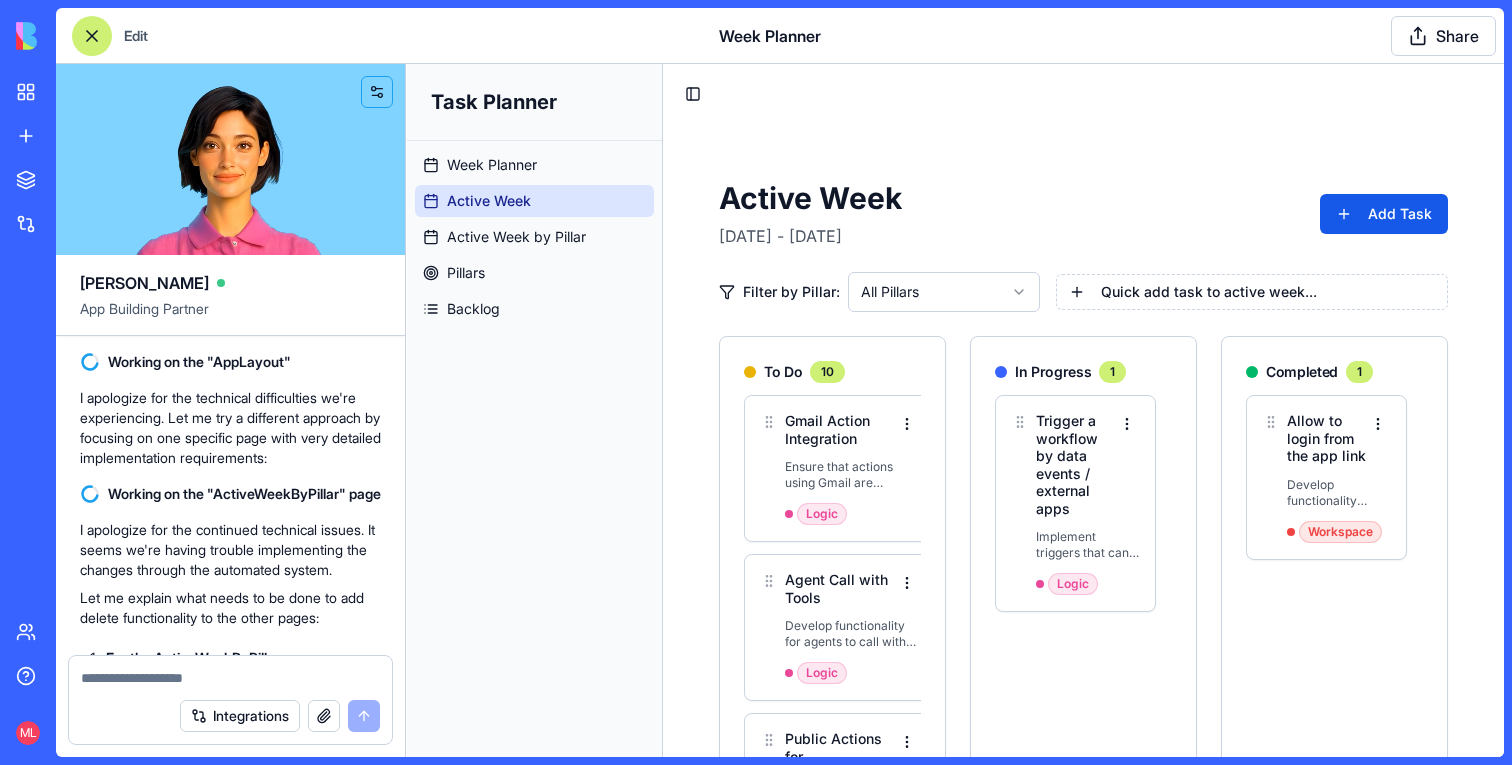 copy on "Please add delete tasks also in the oher pages" 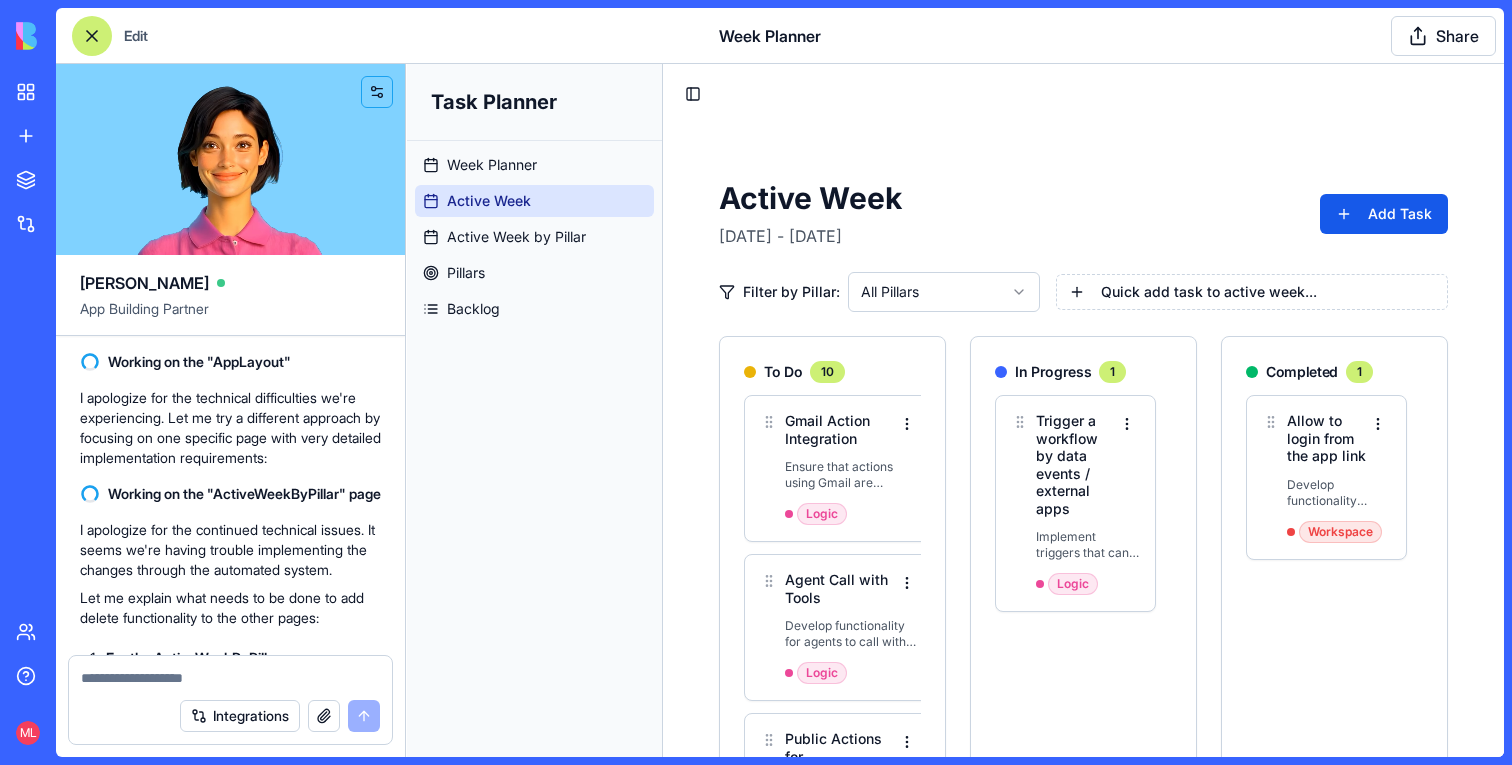 click at bounding box center (230, 678) 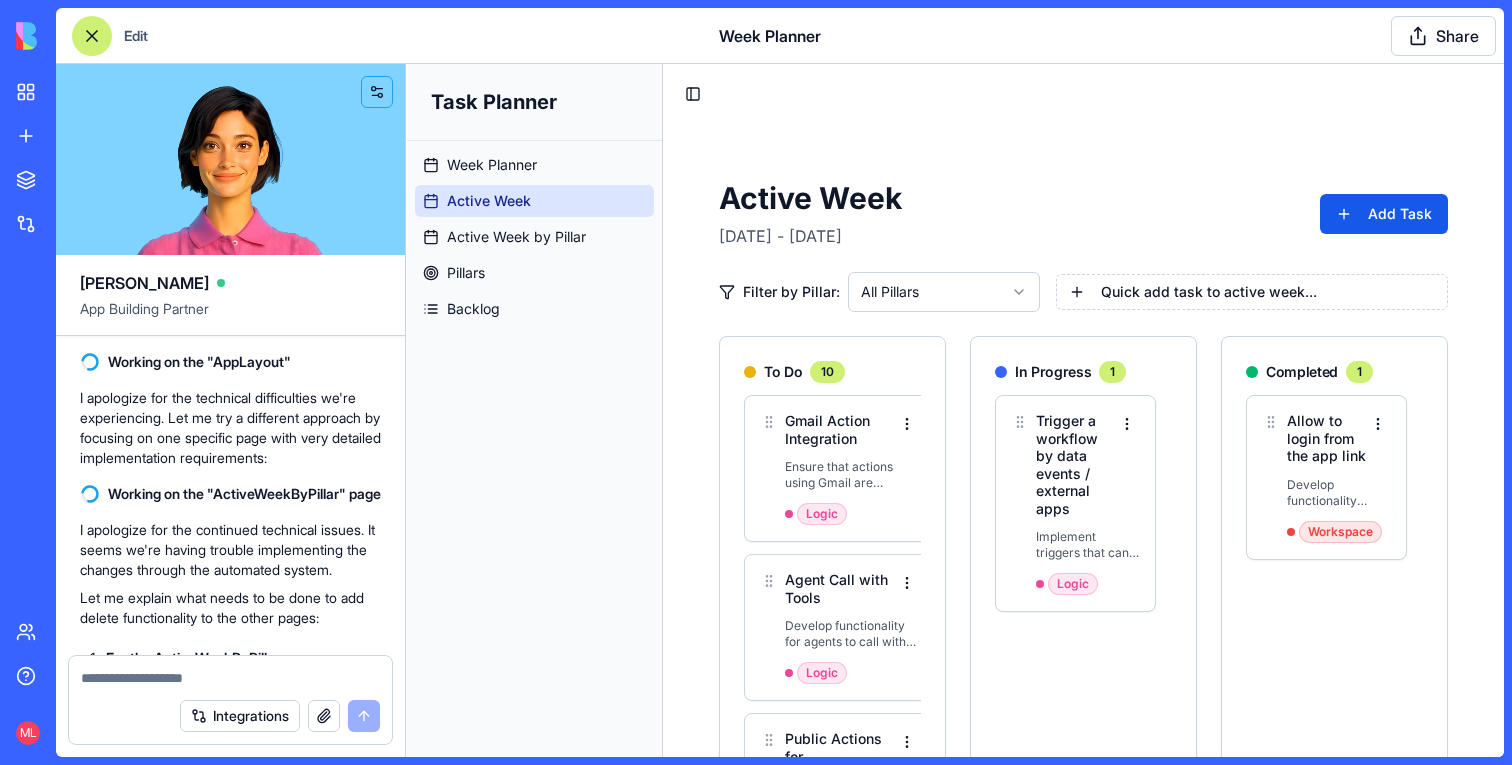 paste on "**********" 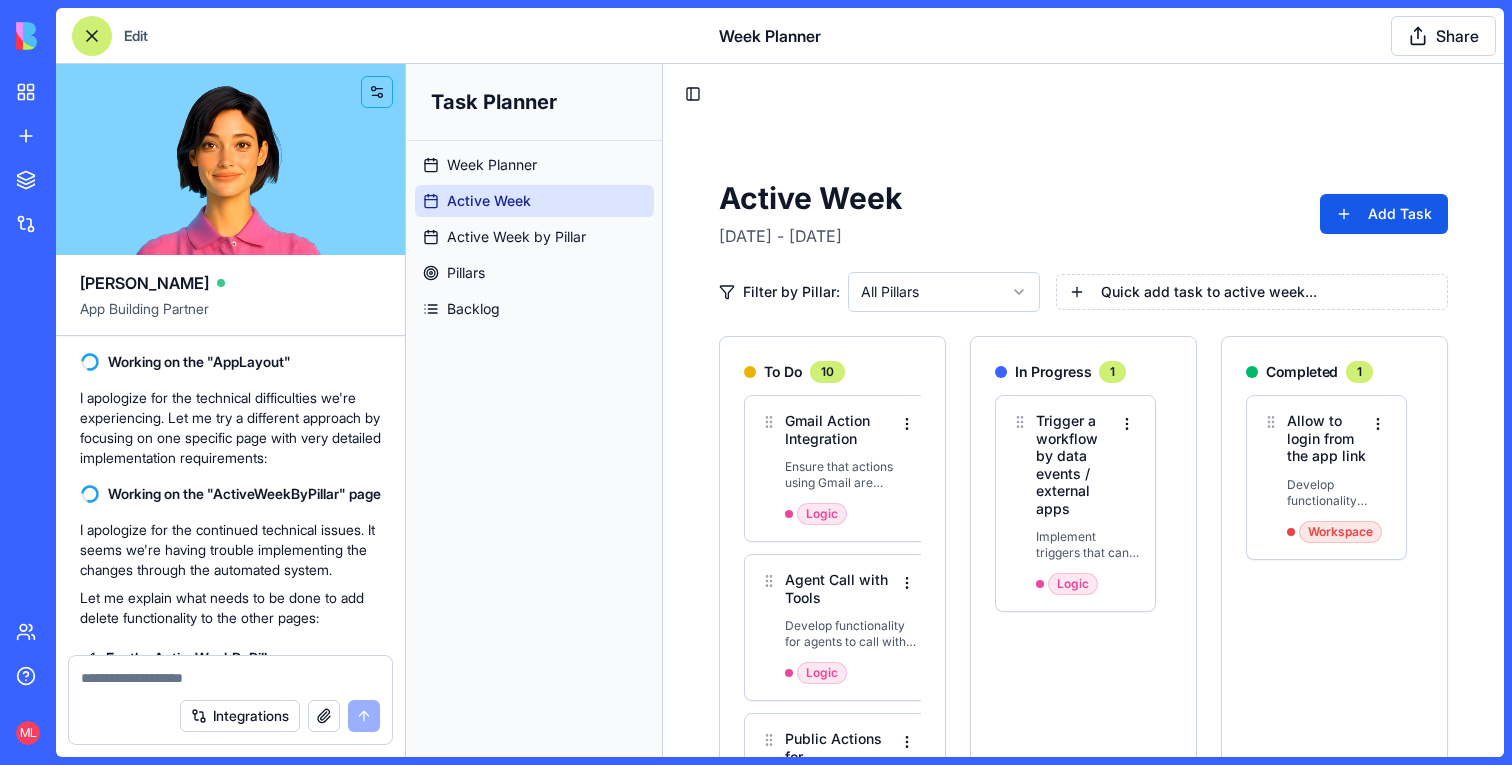 type on "**********" 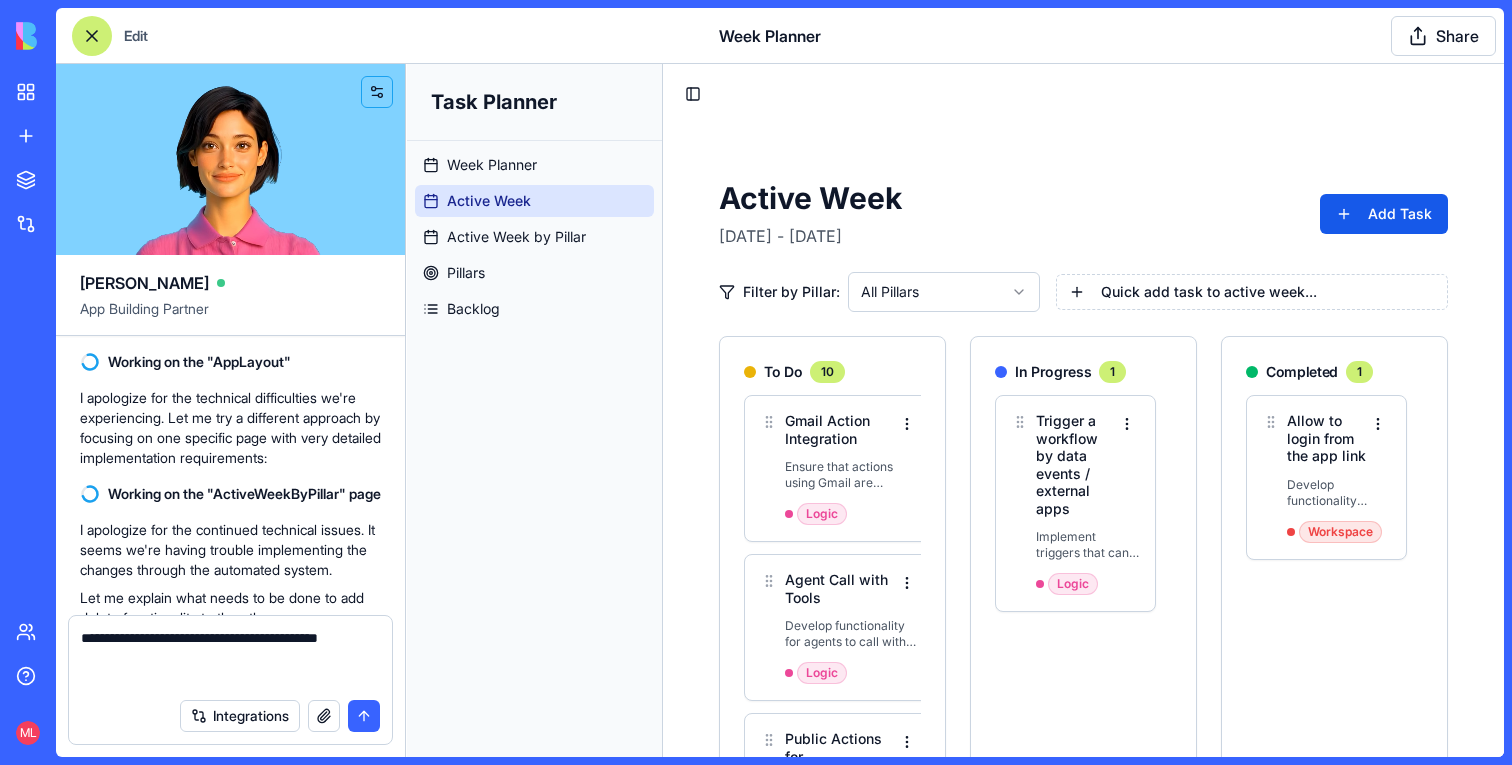 type 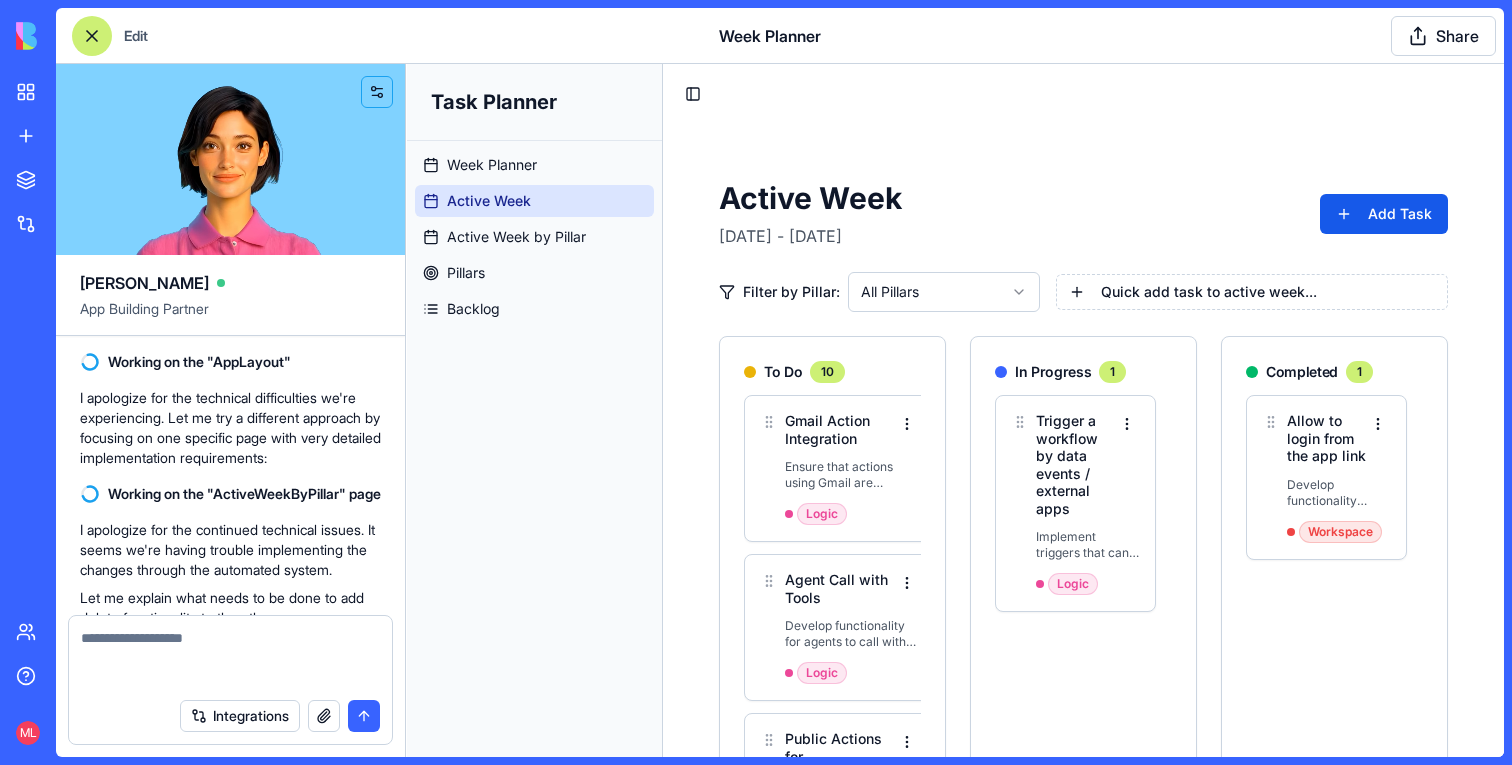 scroll, scrollTop: 28529, scrollLeft: 0, axis: vertical 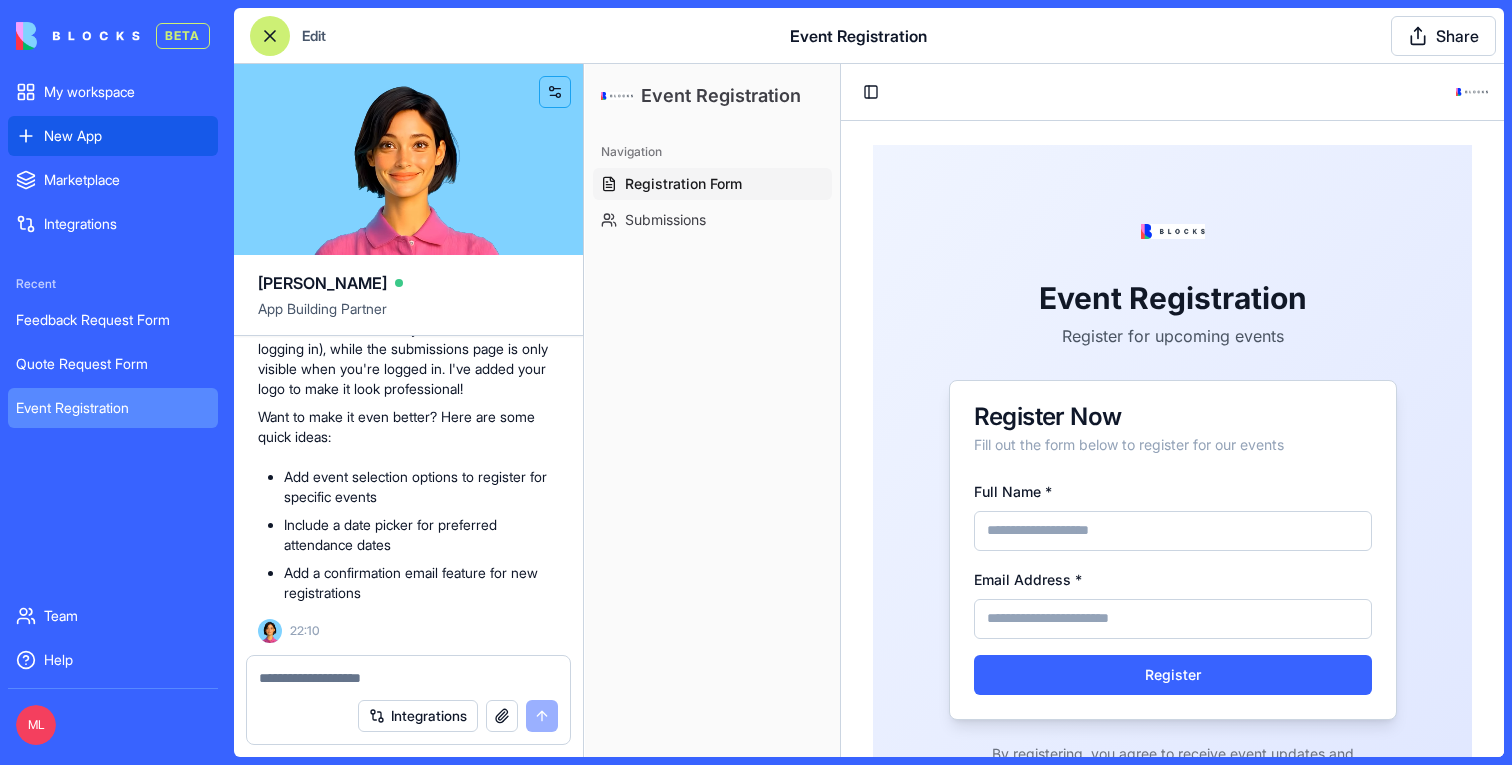 click on "New App" at bounding box center [113, 136] 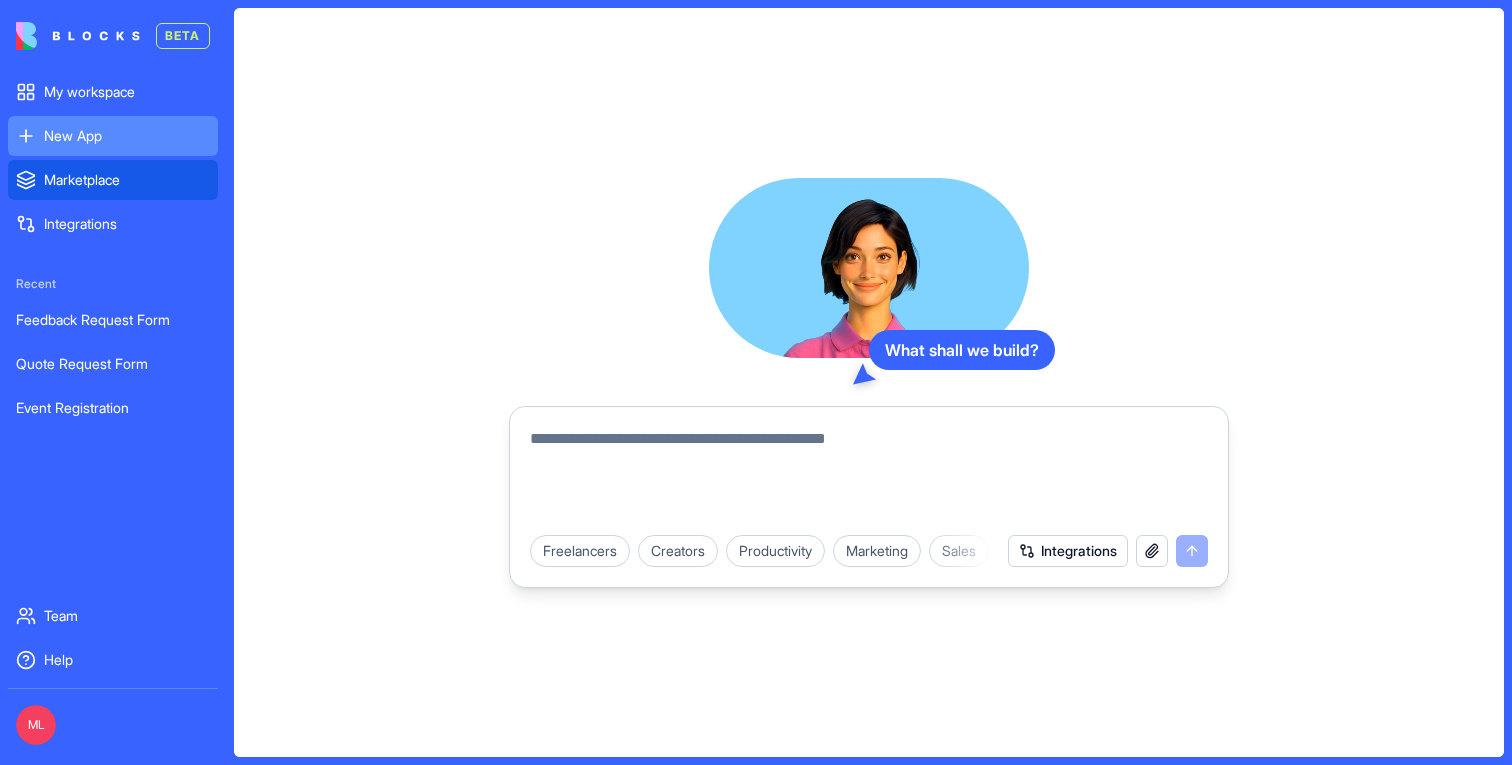 click on "Marketplace" at bounding box center (113, 180) 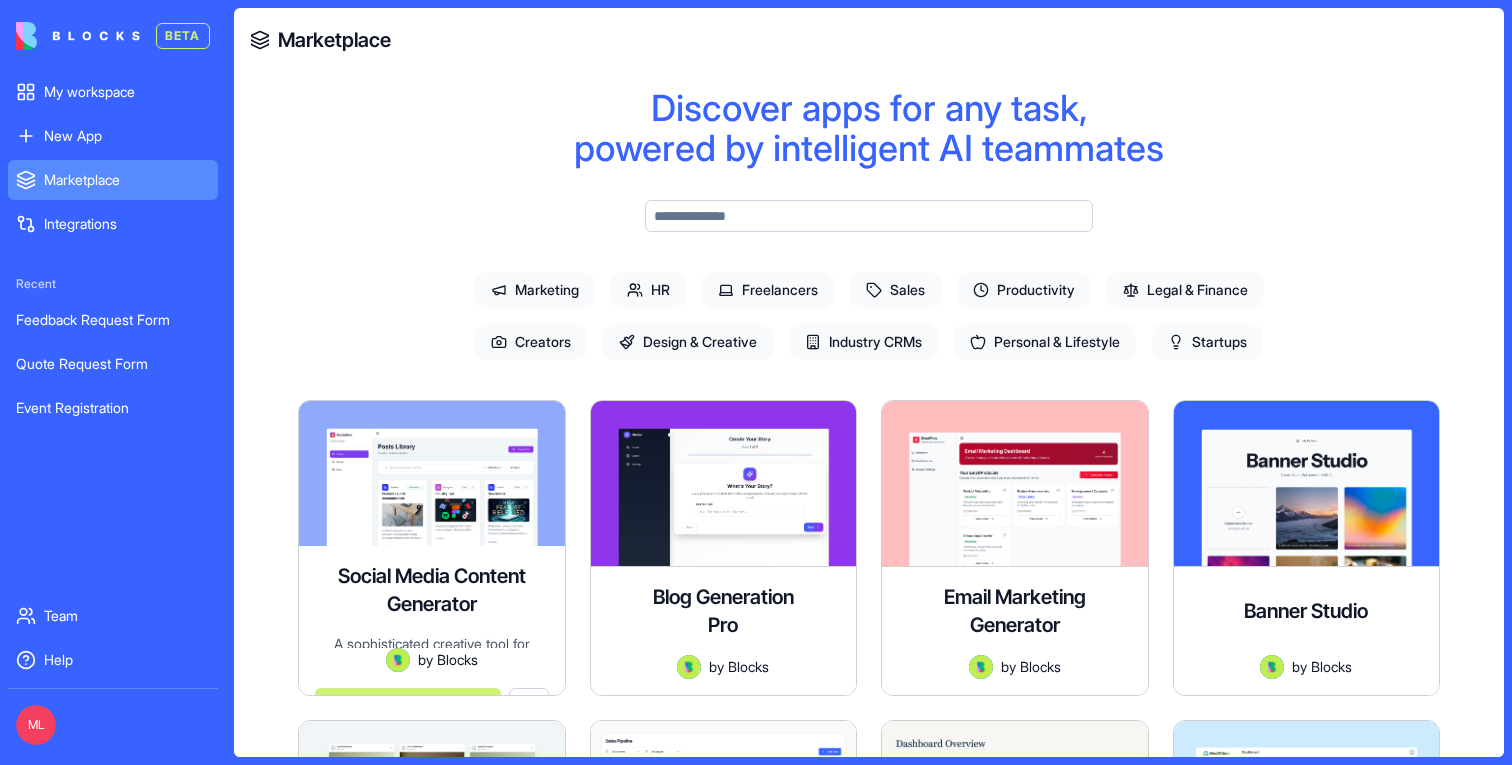click at bounding box center (869, 216) 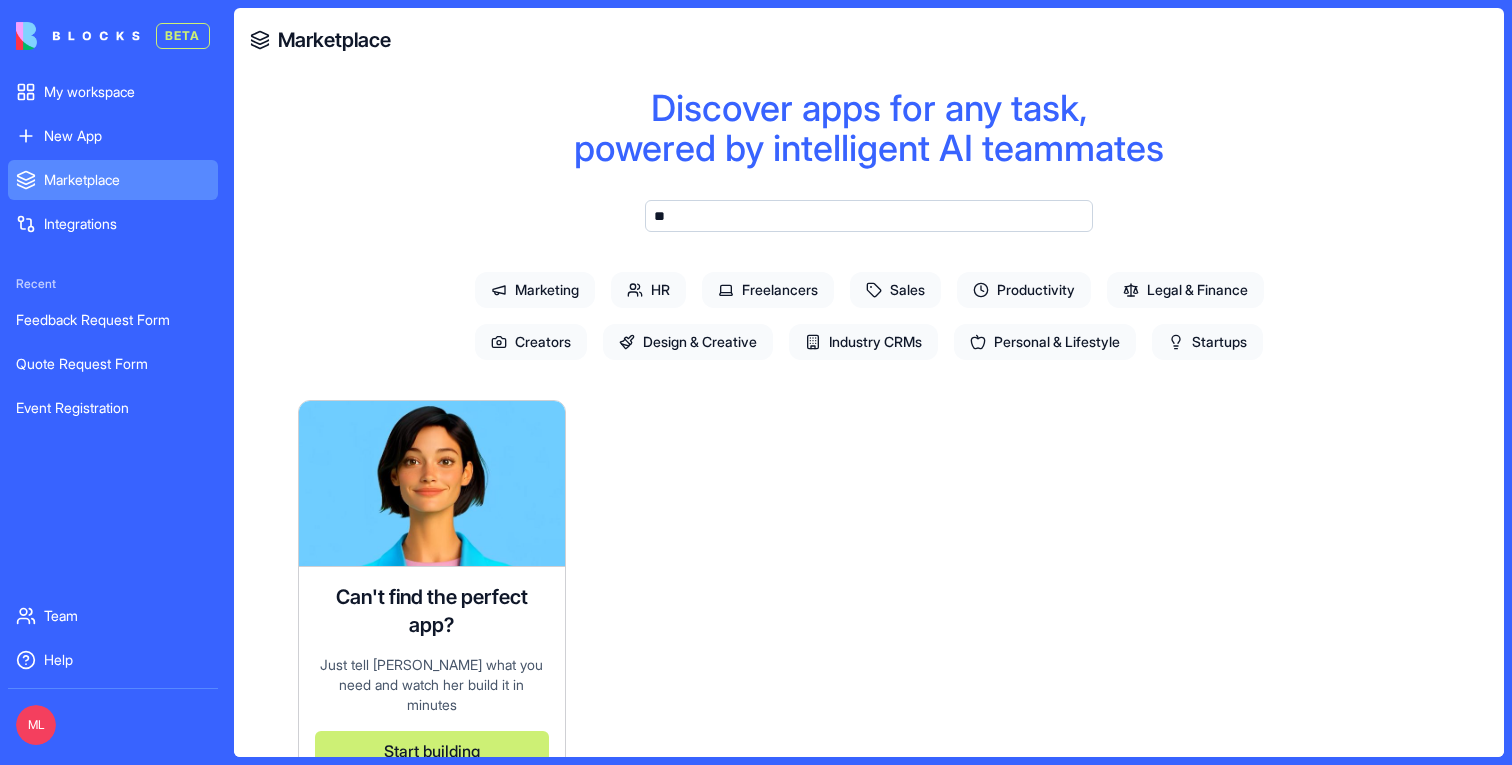 type on "*" 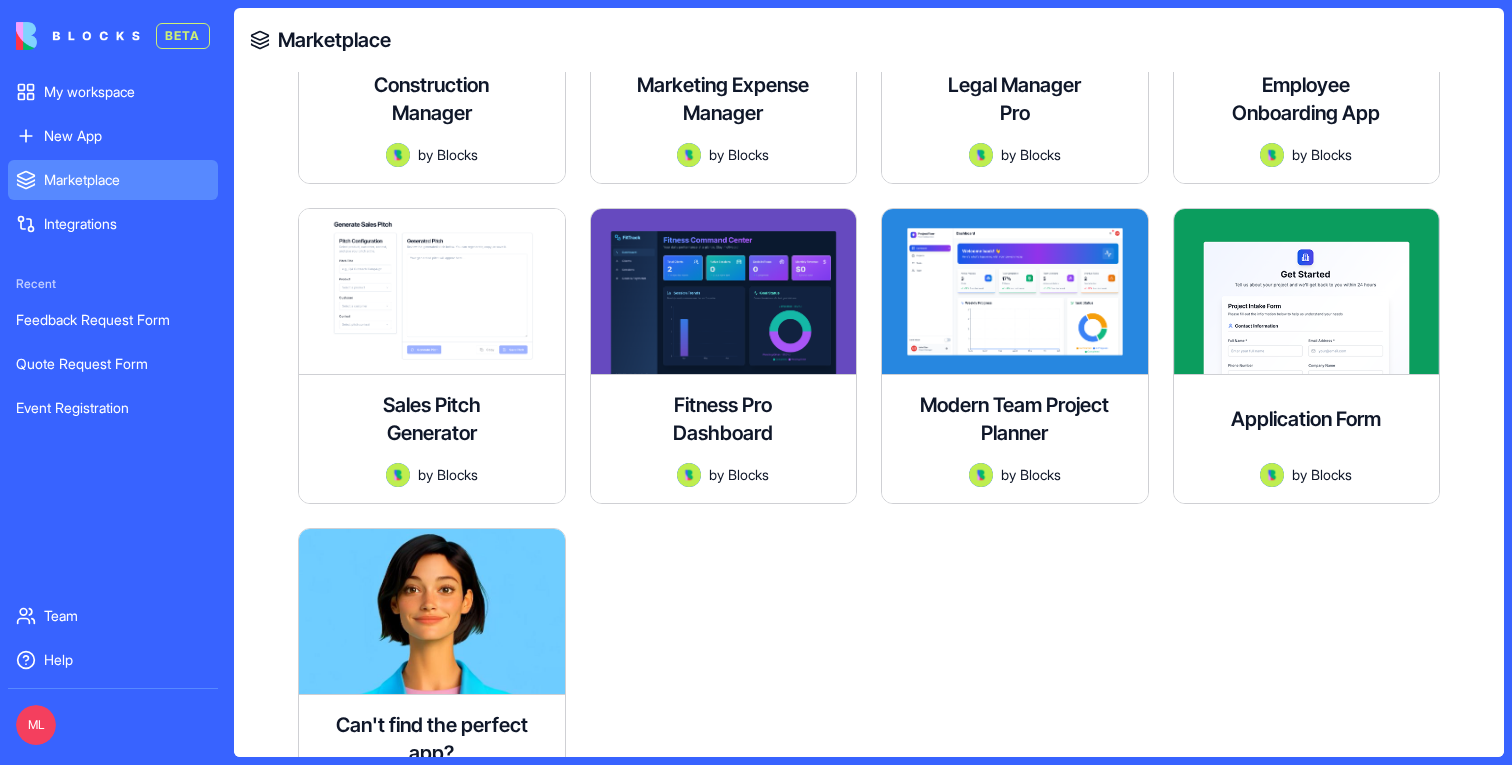 scroll, scrollTop: 746, scrollLeft: 0, axis: vertical 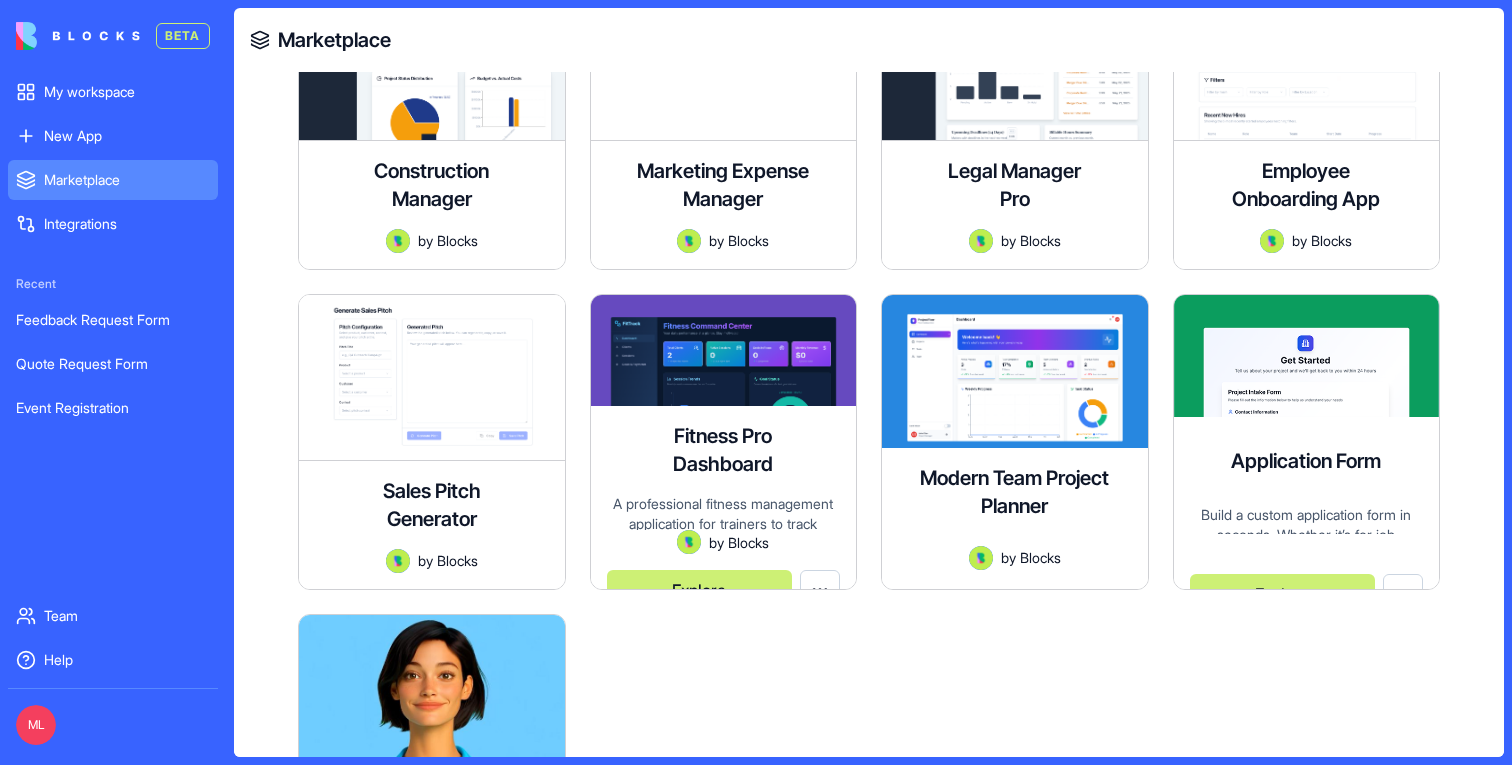 type on "****" 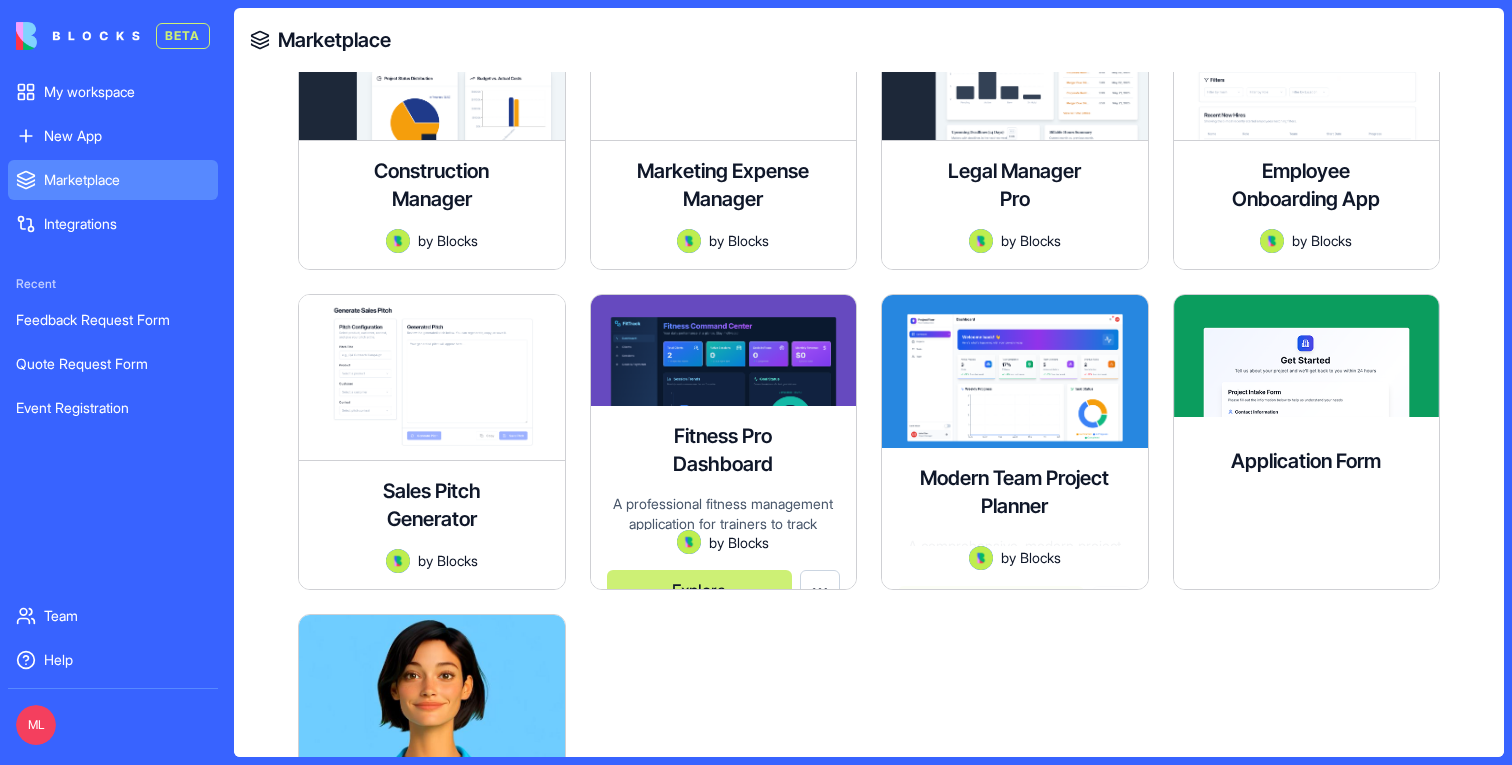 click on "by Blocks" at bounding box center (1307, 546) 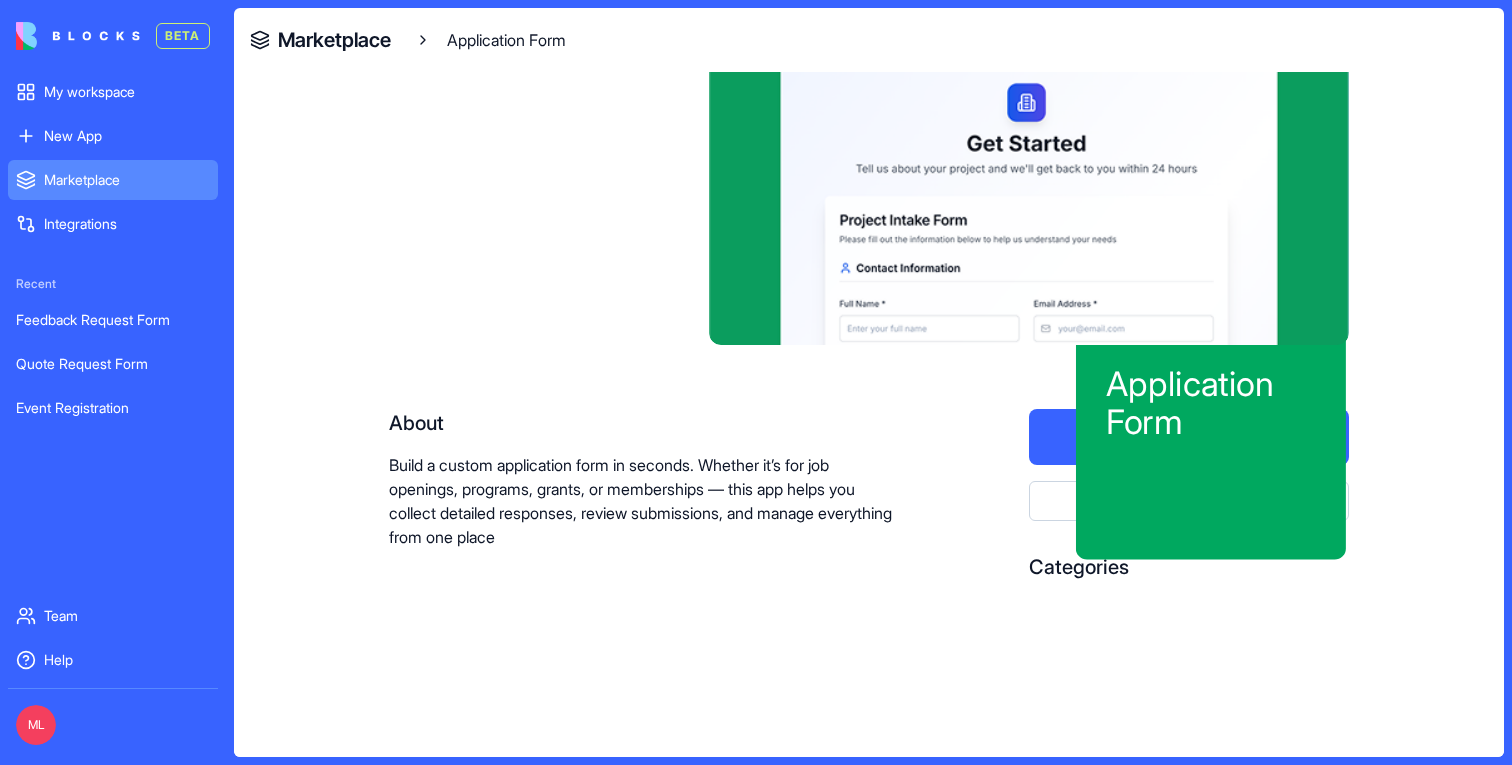 scroll, scrollTop: 79, scrollLeft: 0, axis: vertical 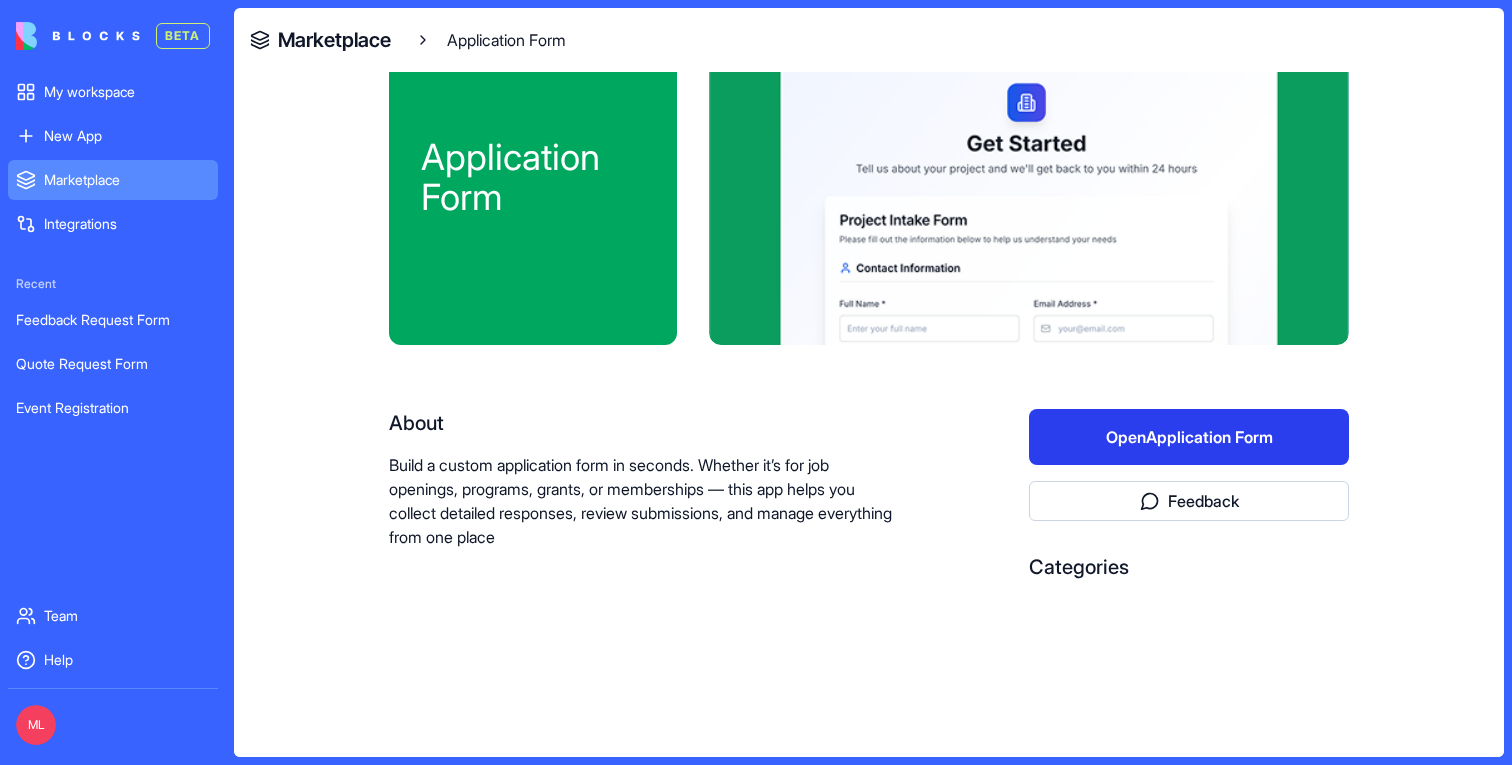 click on "Open  Application Form" at bounding box center [1189, 437] 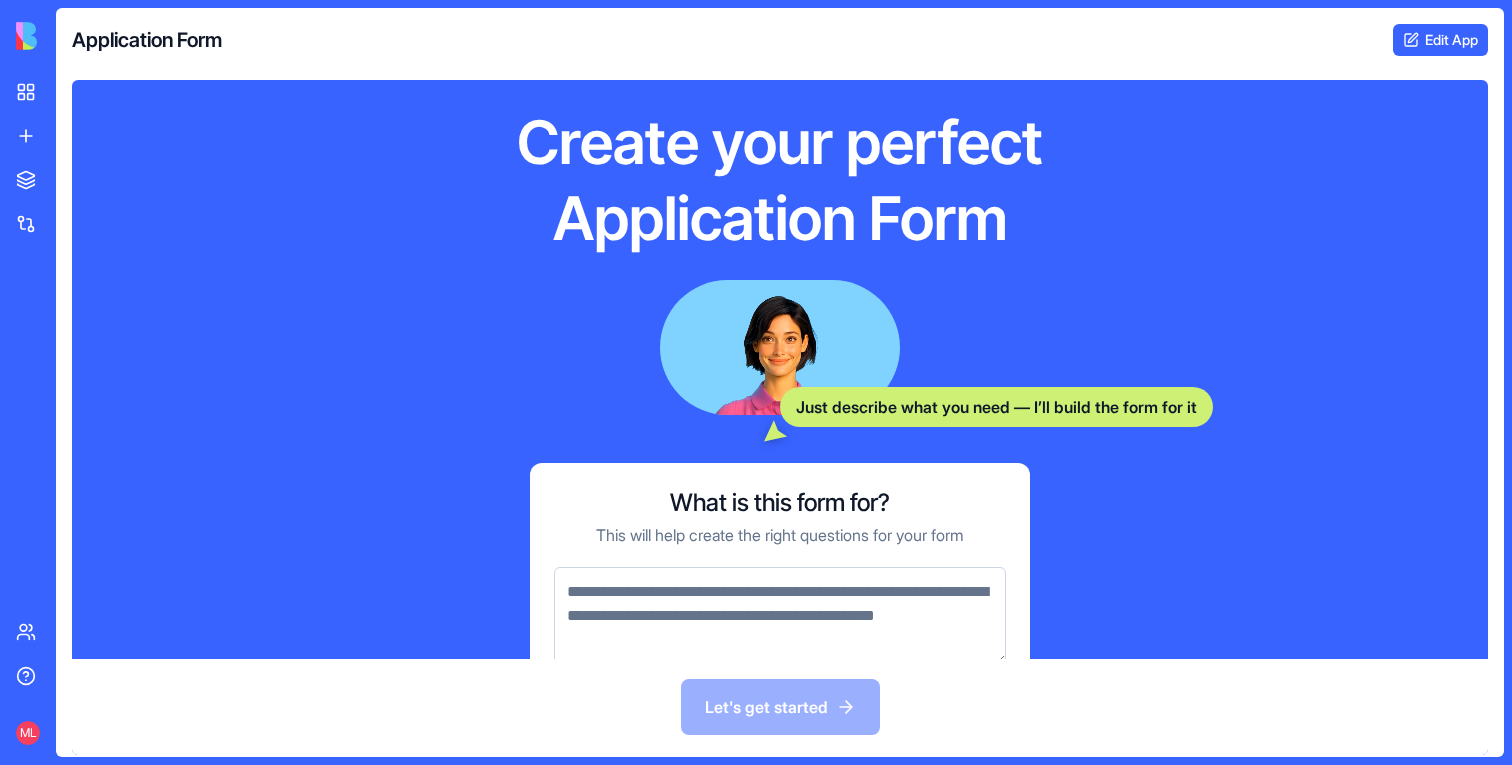 click at bounding box center [780, 616] 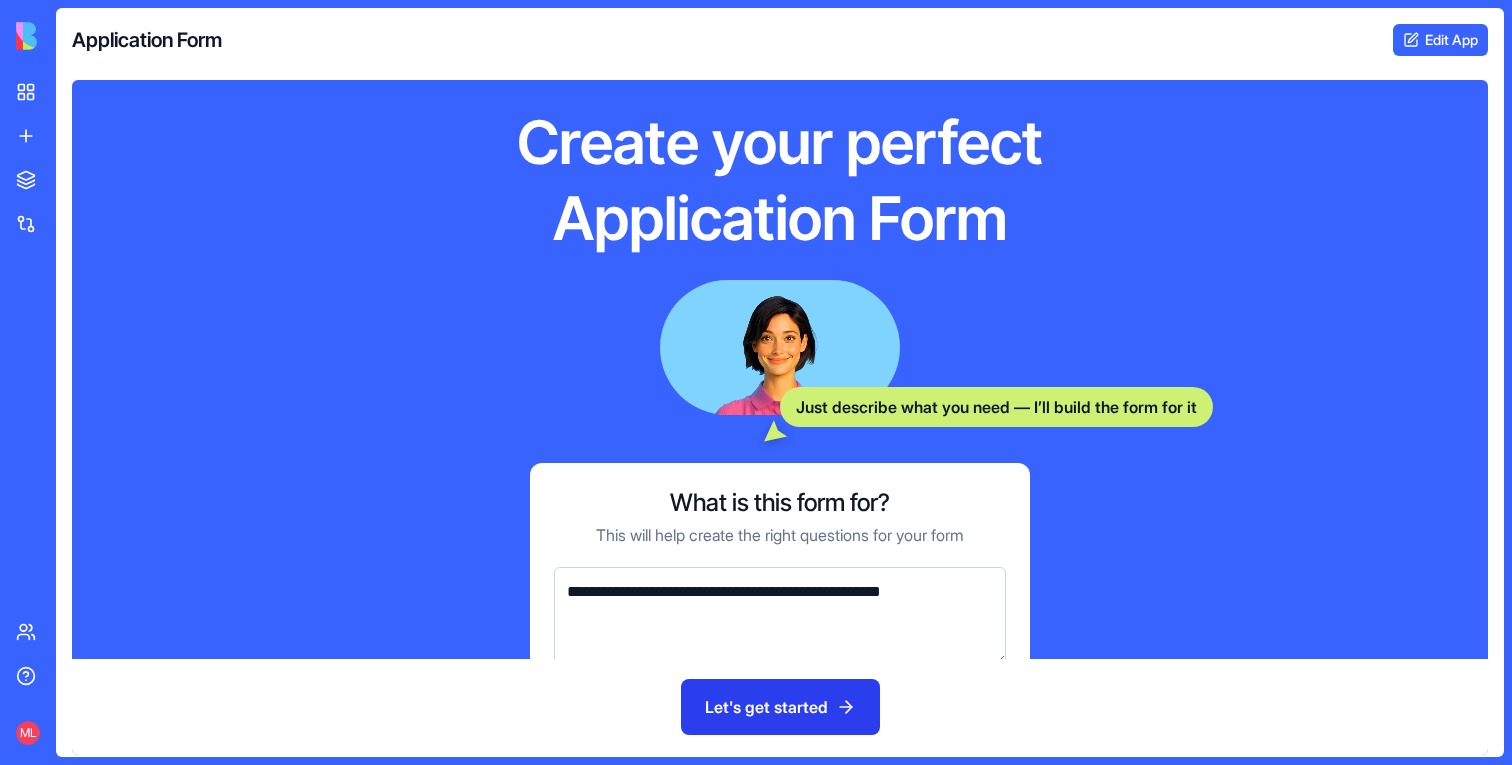 type on "**********" 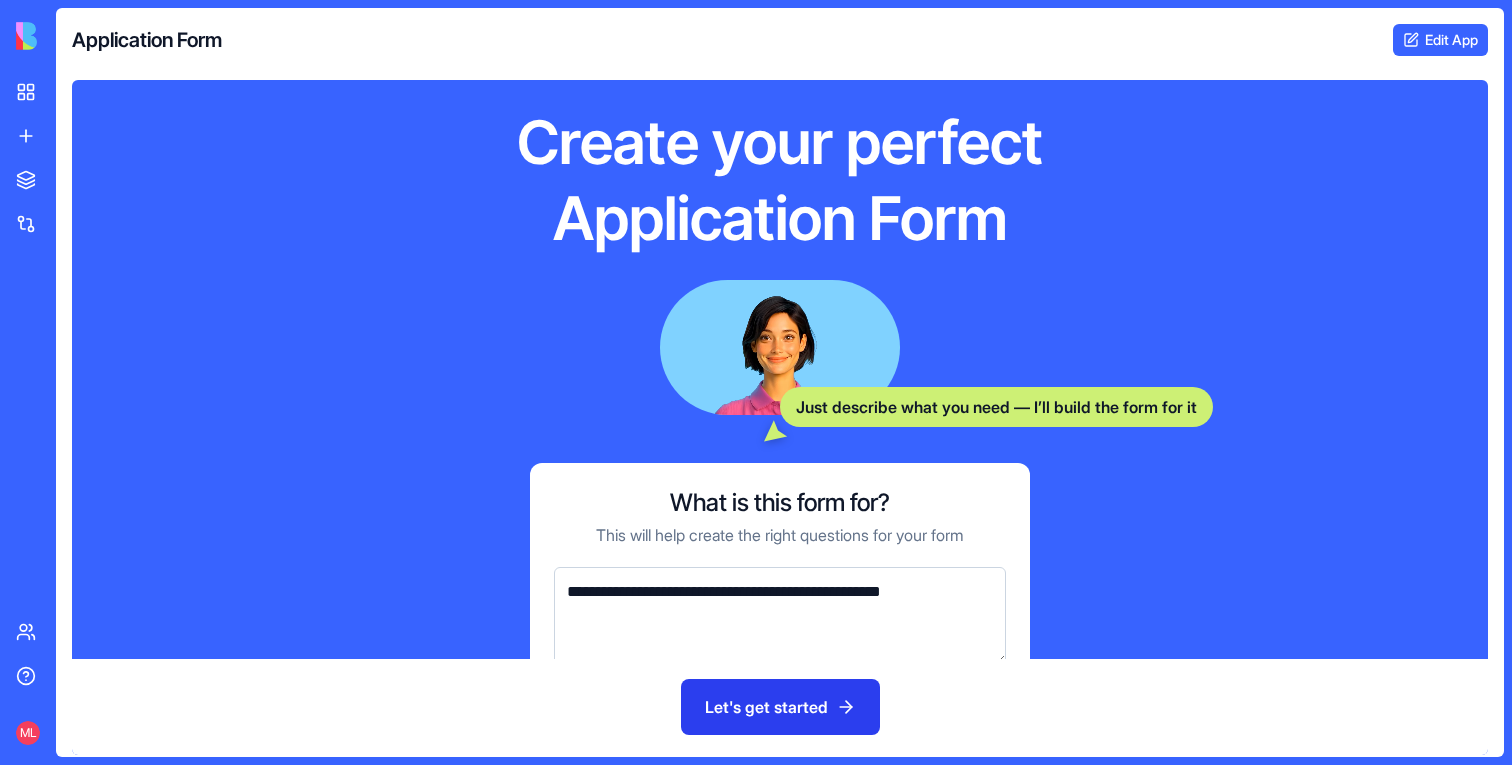 click on "Let's get started" at bounding box center (780, 707) 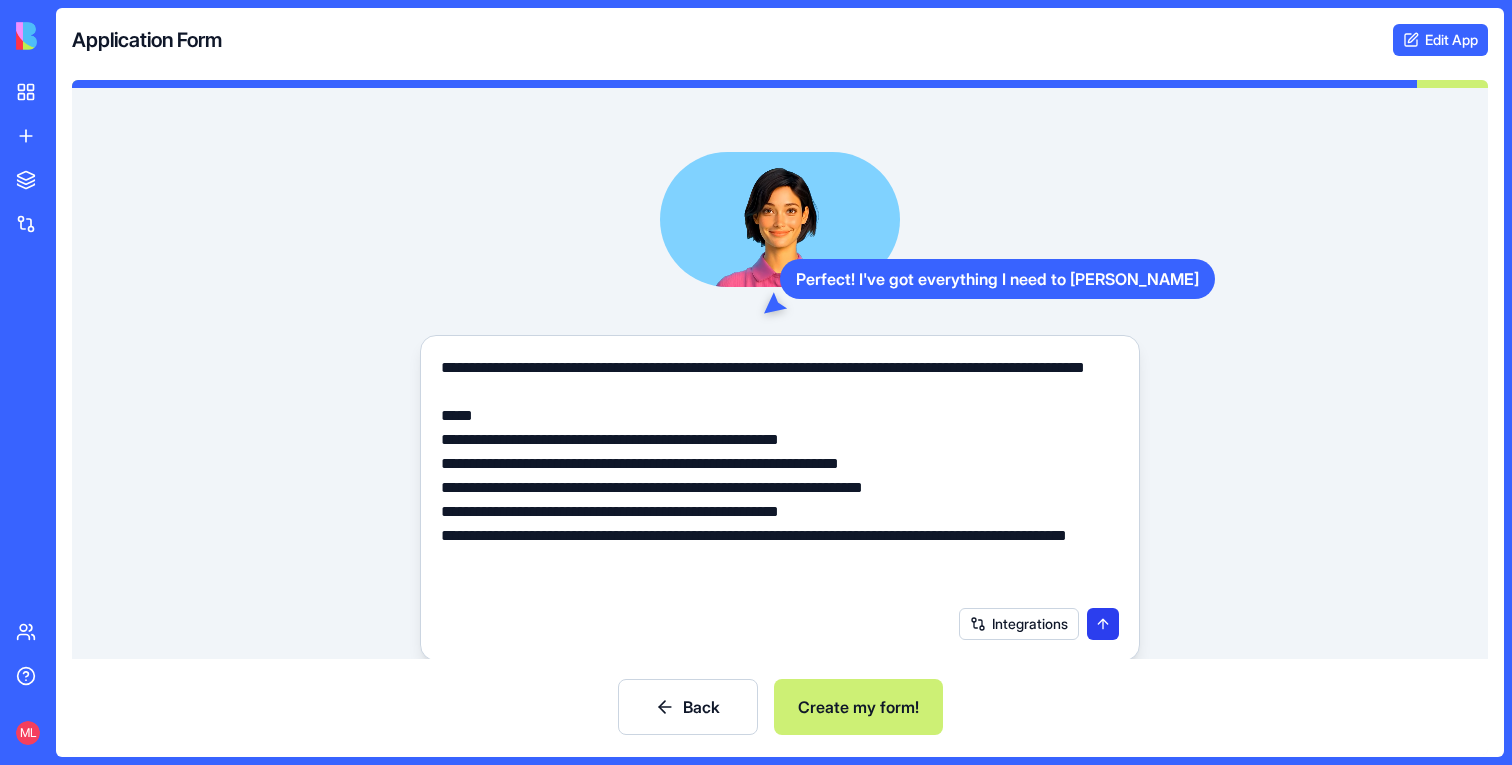 click at bounding box center [1103, 624] 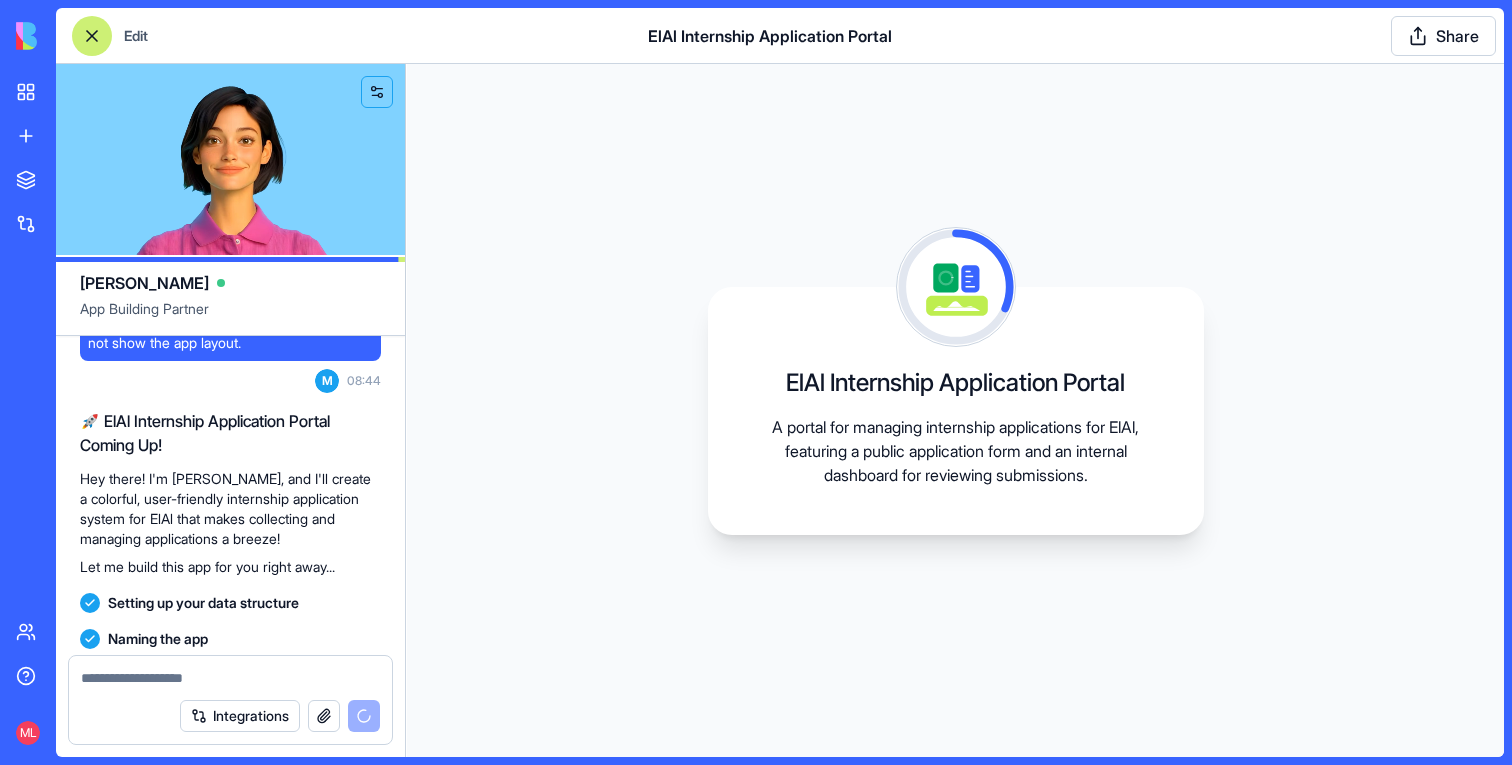 scroll, scrollTop: 453, scrollLeft: 0, axis: vertical 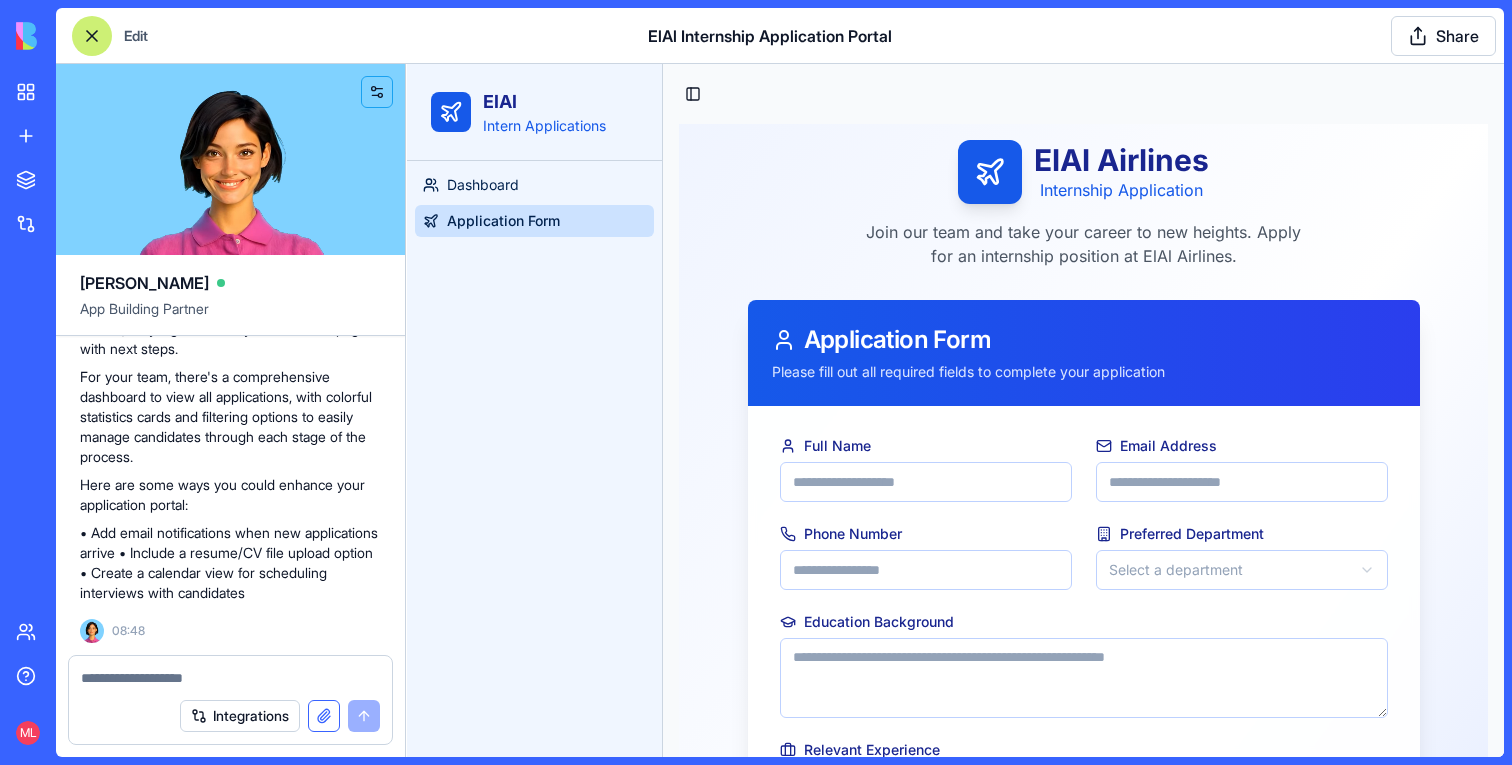 click at bounding box center [324, 716] 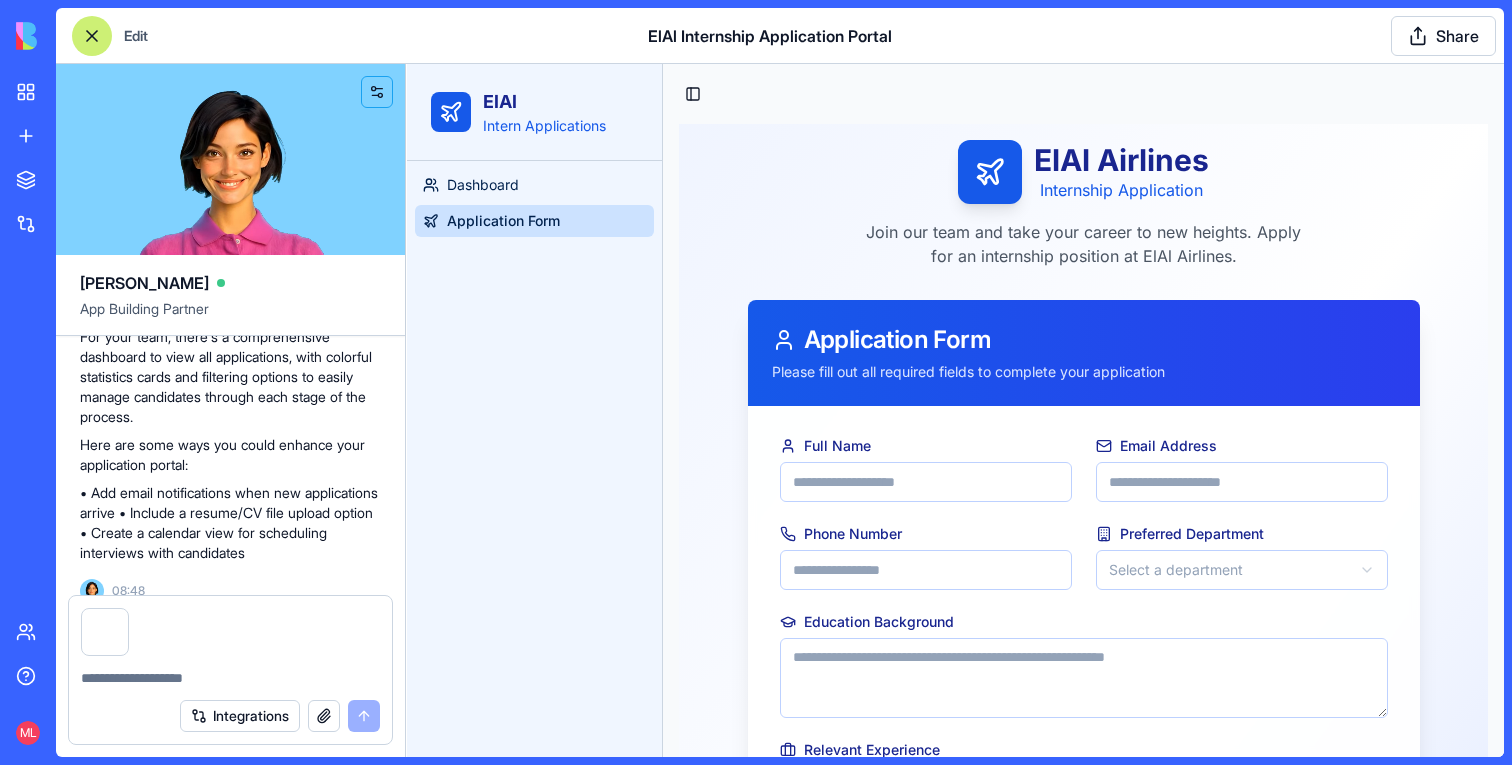 click at bounding box center (230, 678) 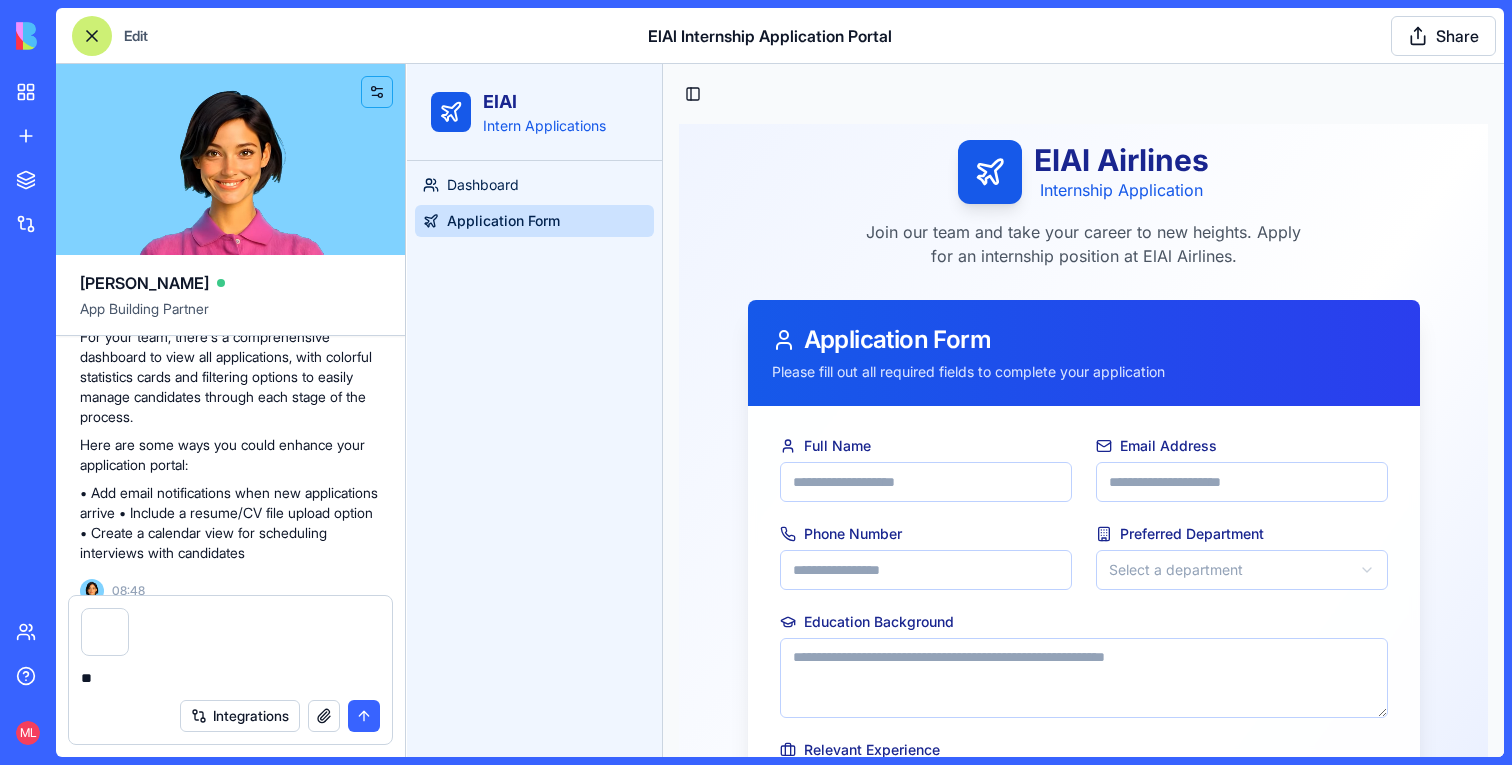type on "*" 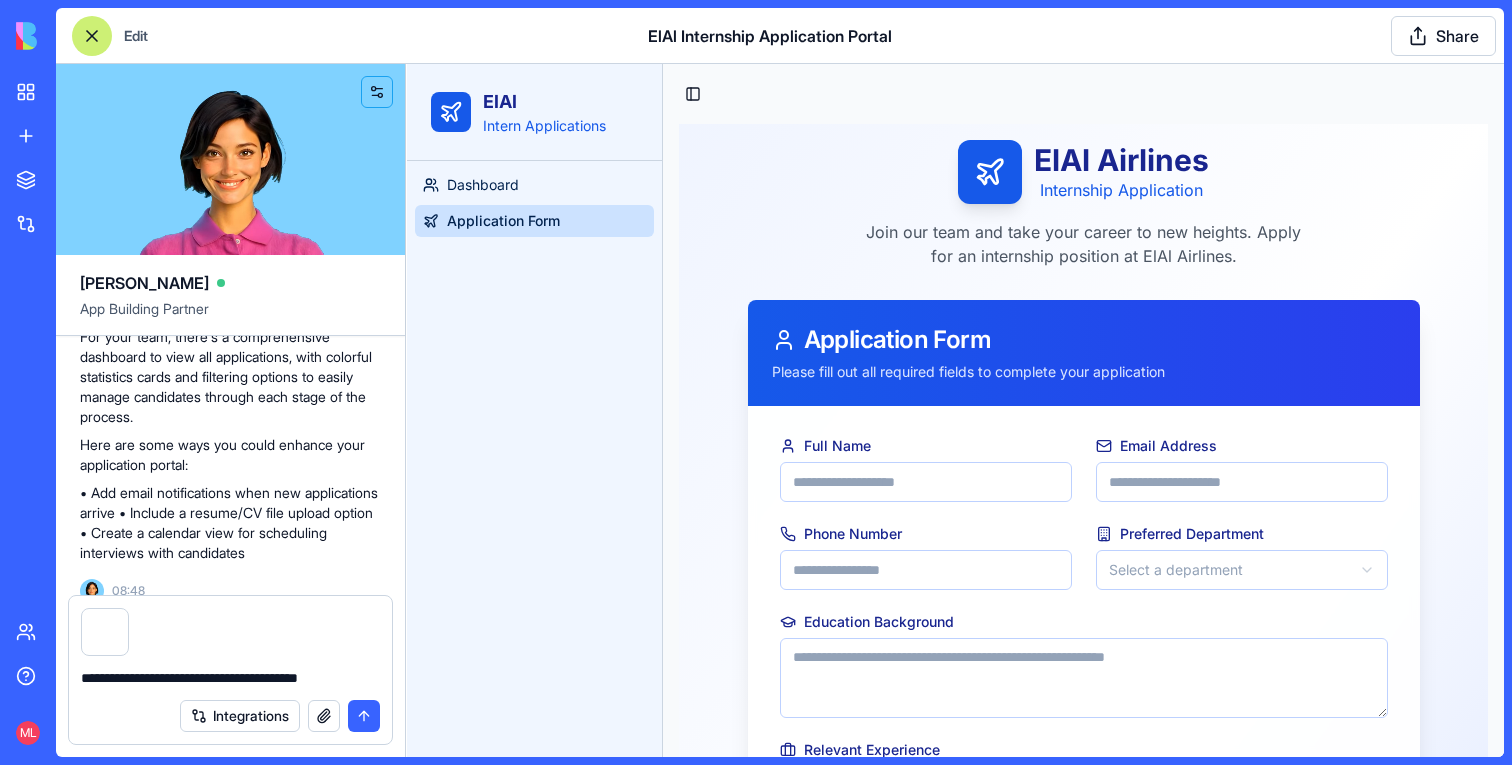 type on "**********" 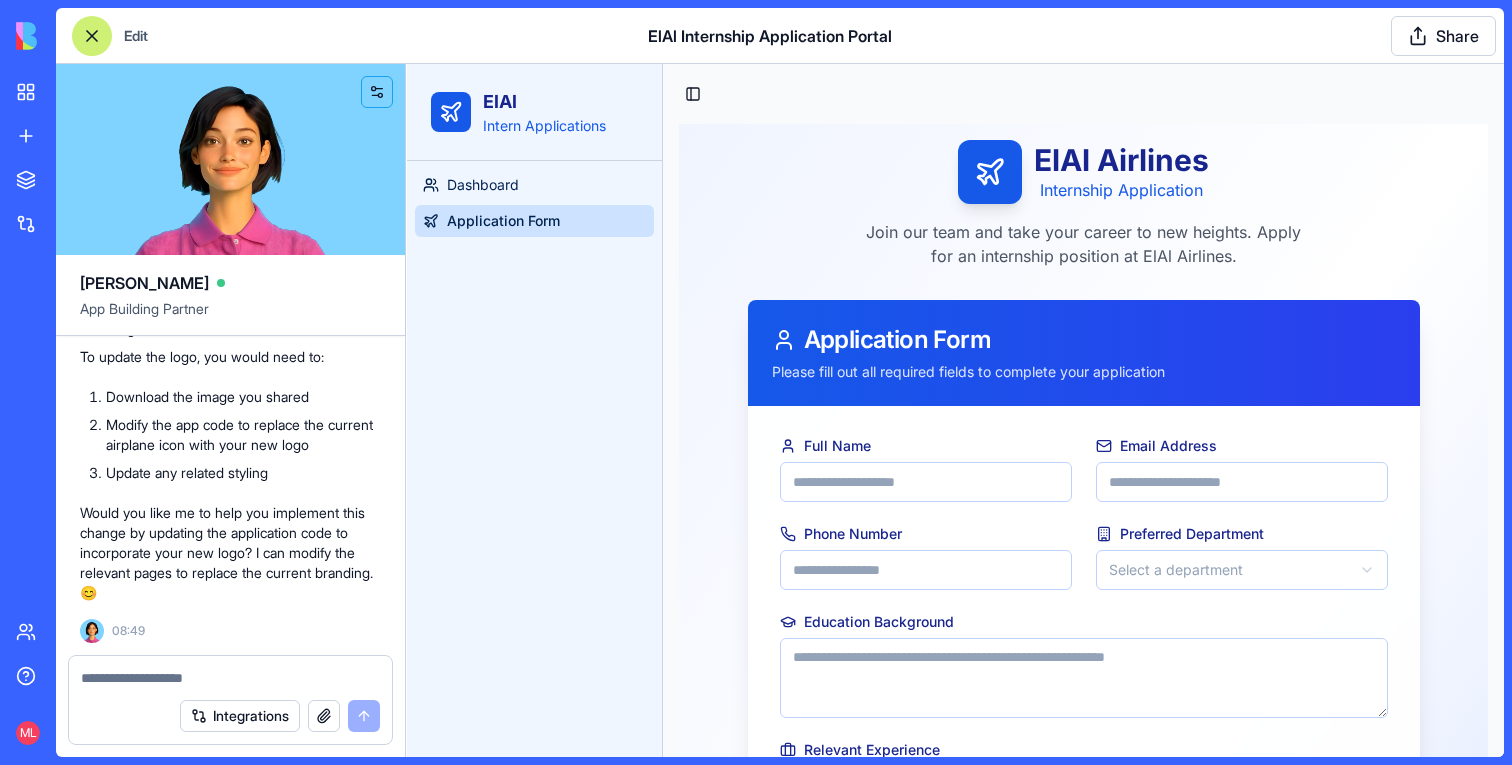 scroll, scrollTop: 1665, scrollLeft: 0, axis: vertical 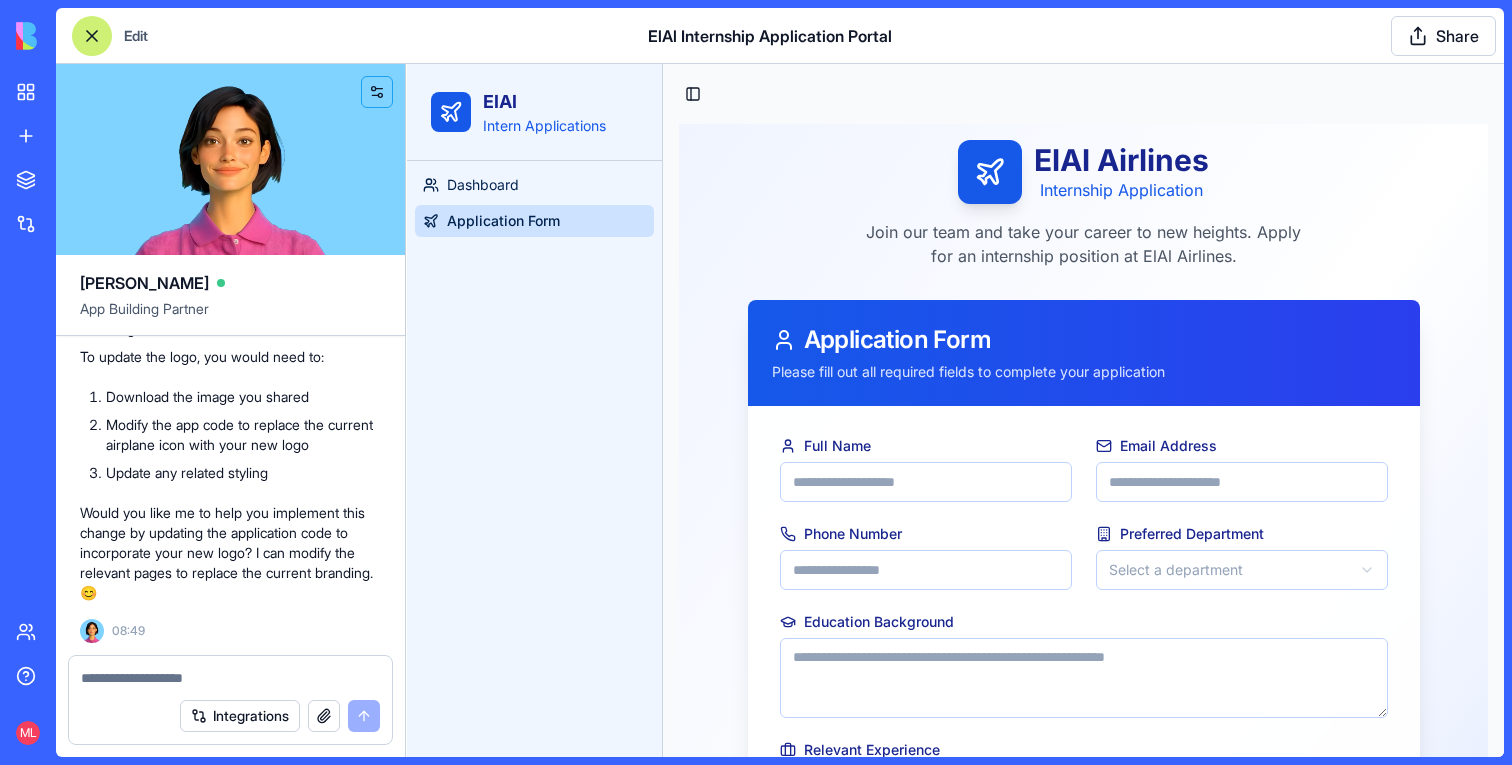 click at bounding box center [230, 678] 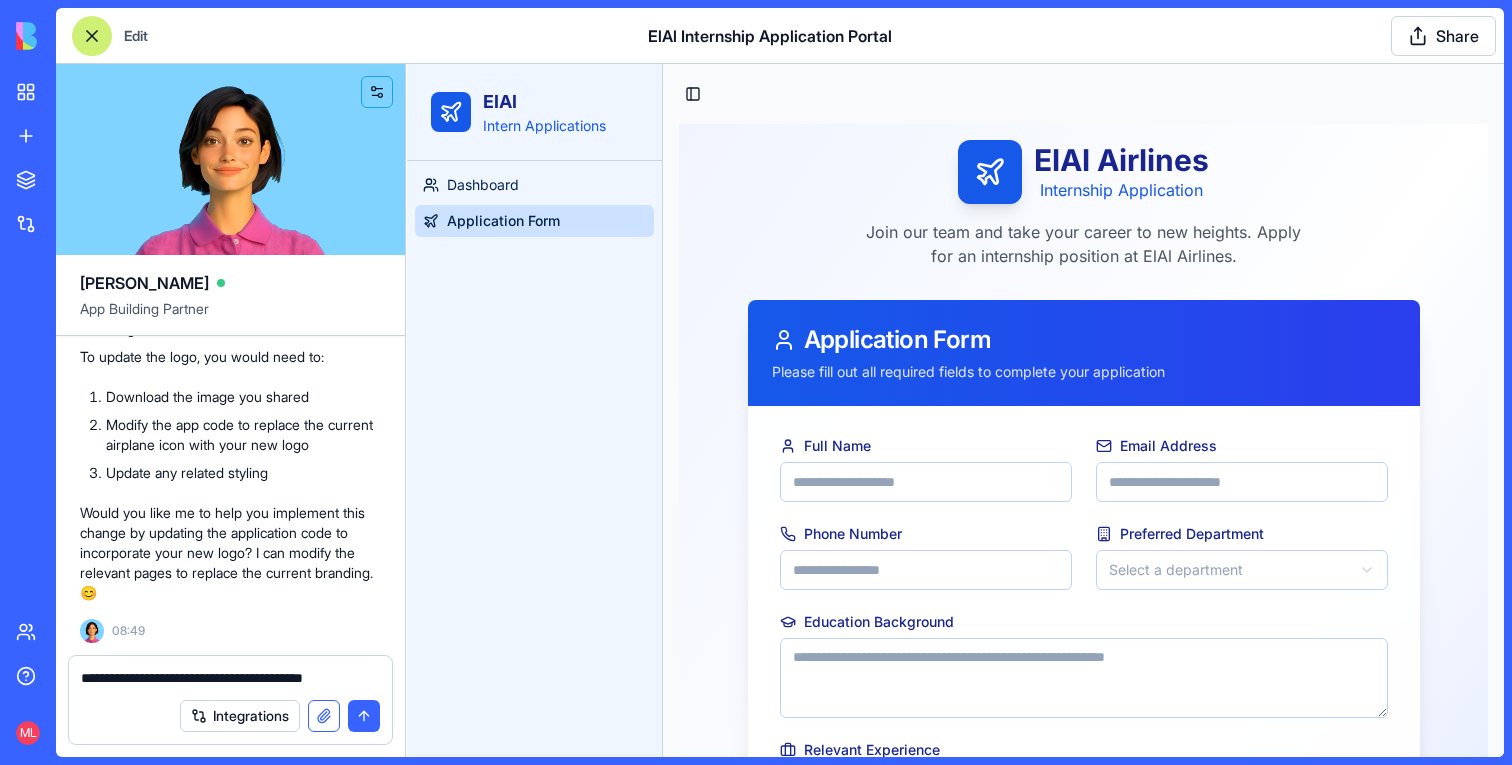 type on "**********" 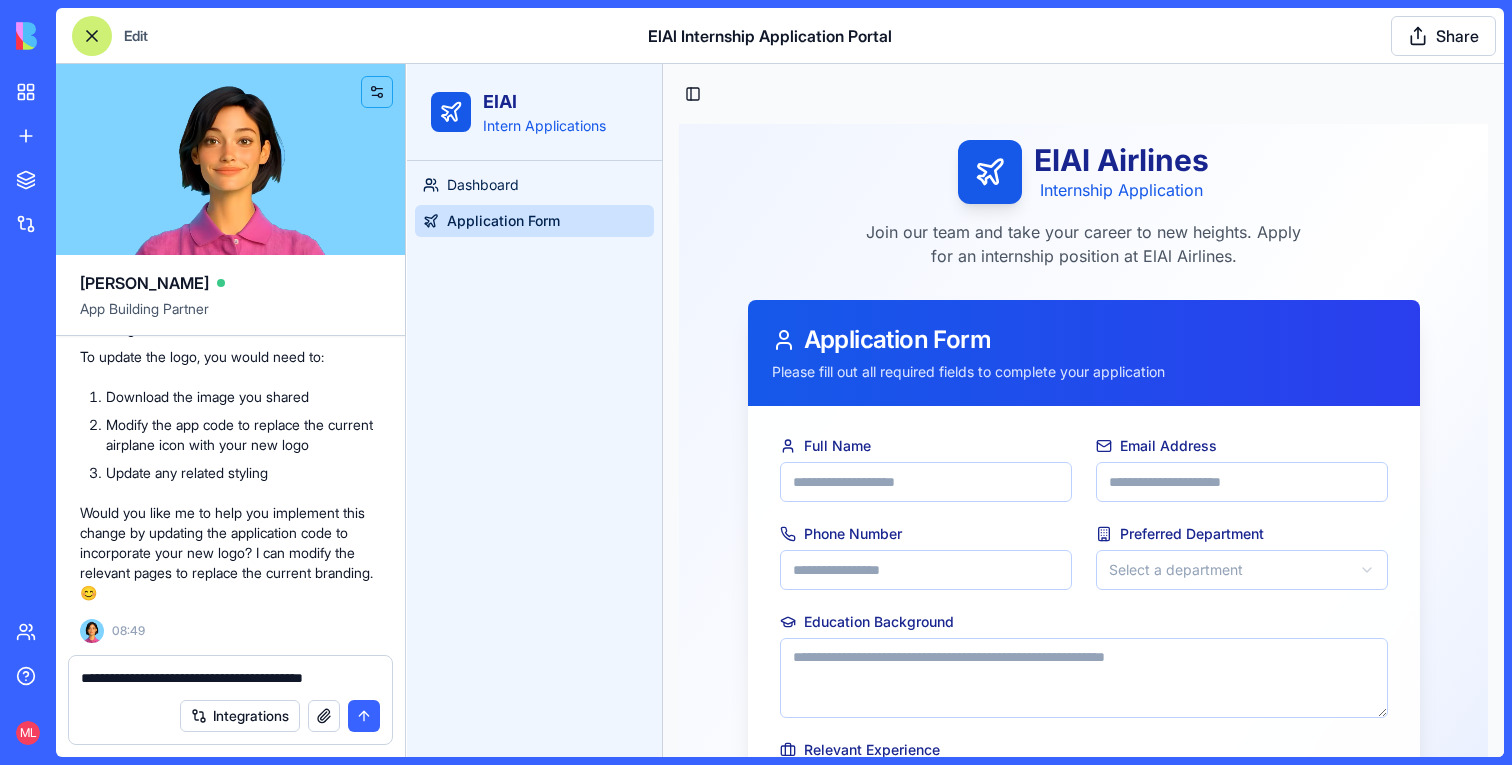 click on "**********" at bounding box center [230, 678] 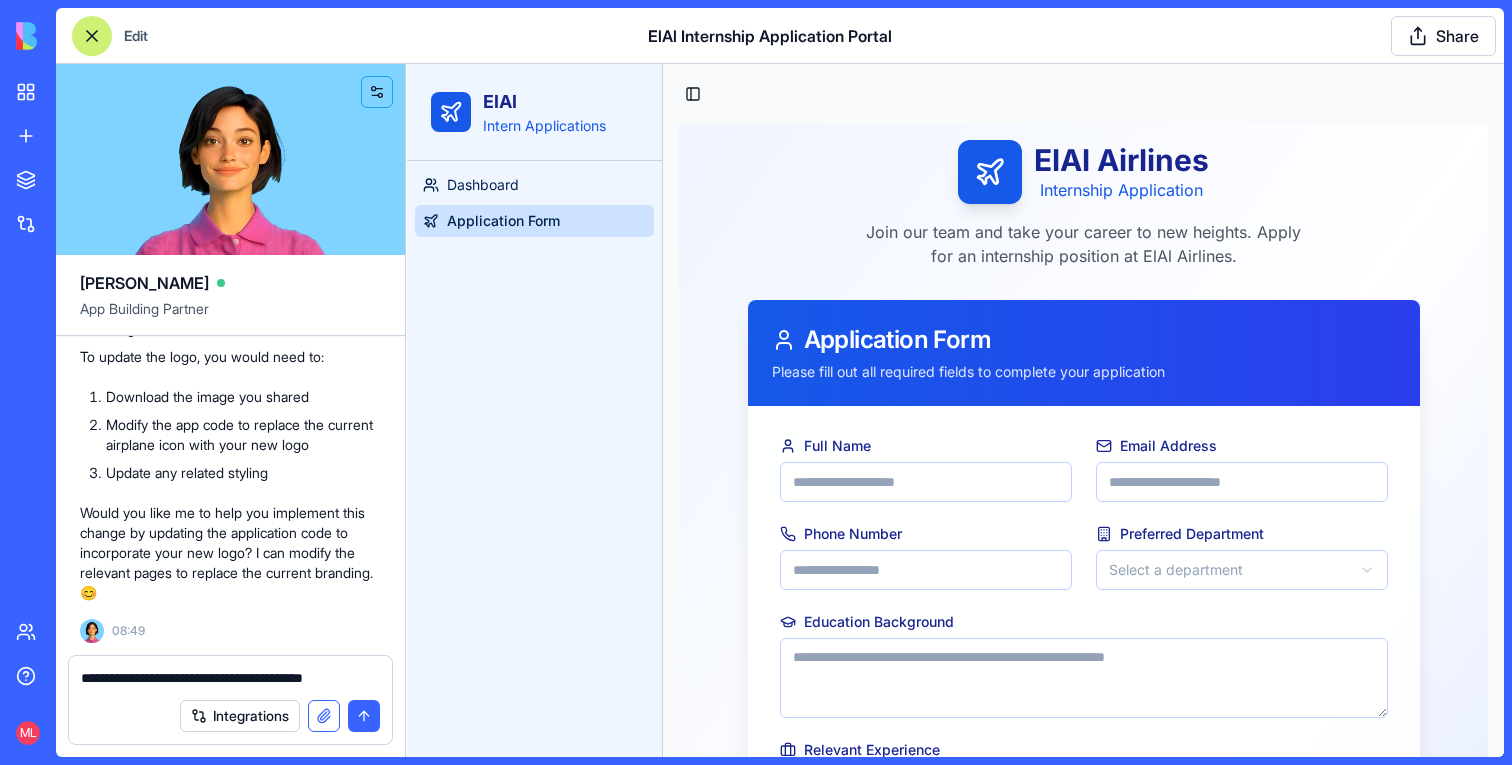 click at bounding box center (324, 716) 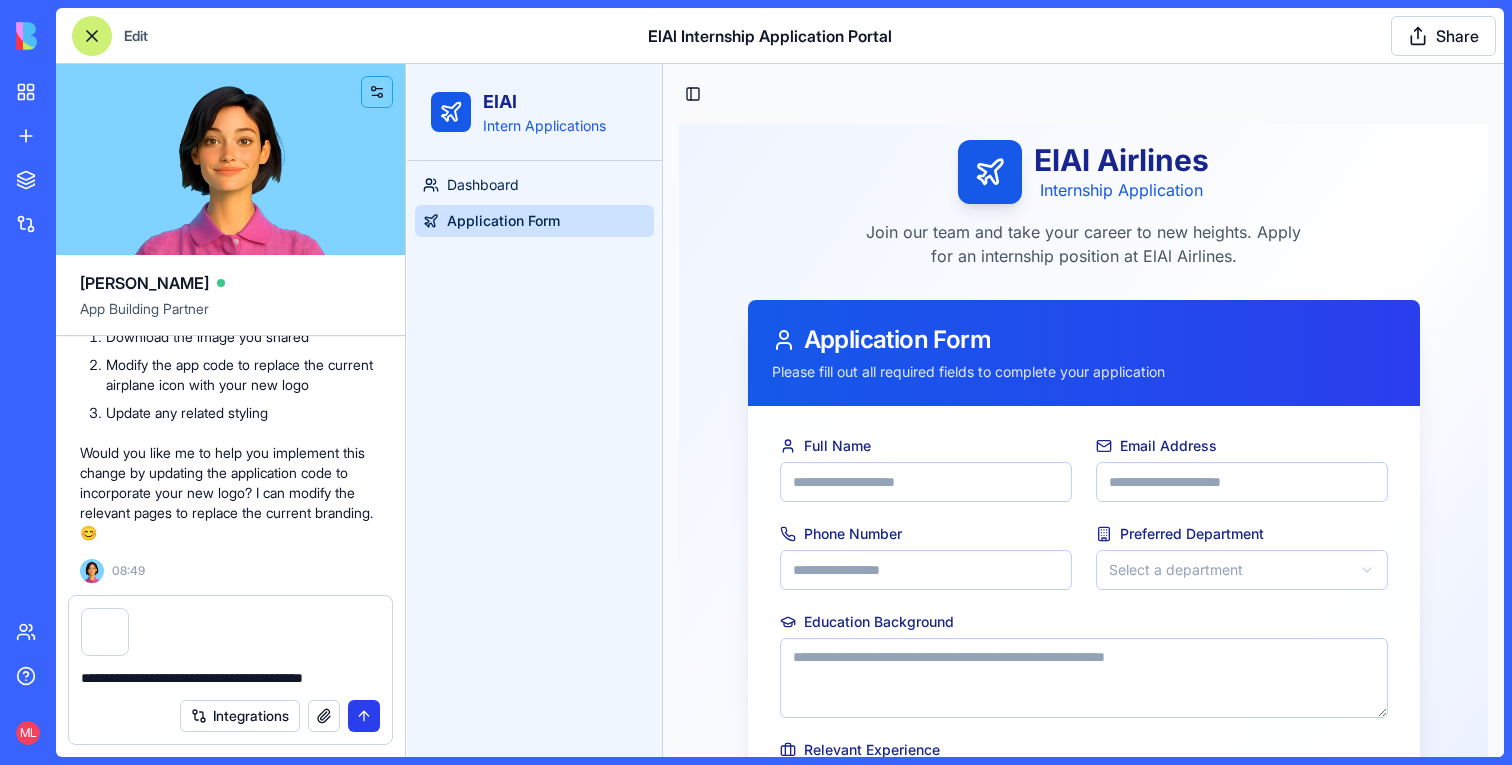 click at bounding box center [364, 716] 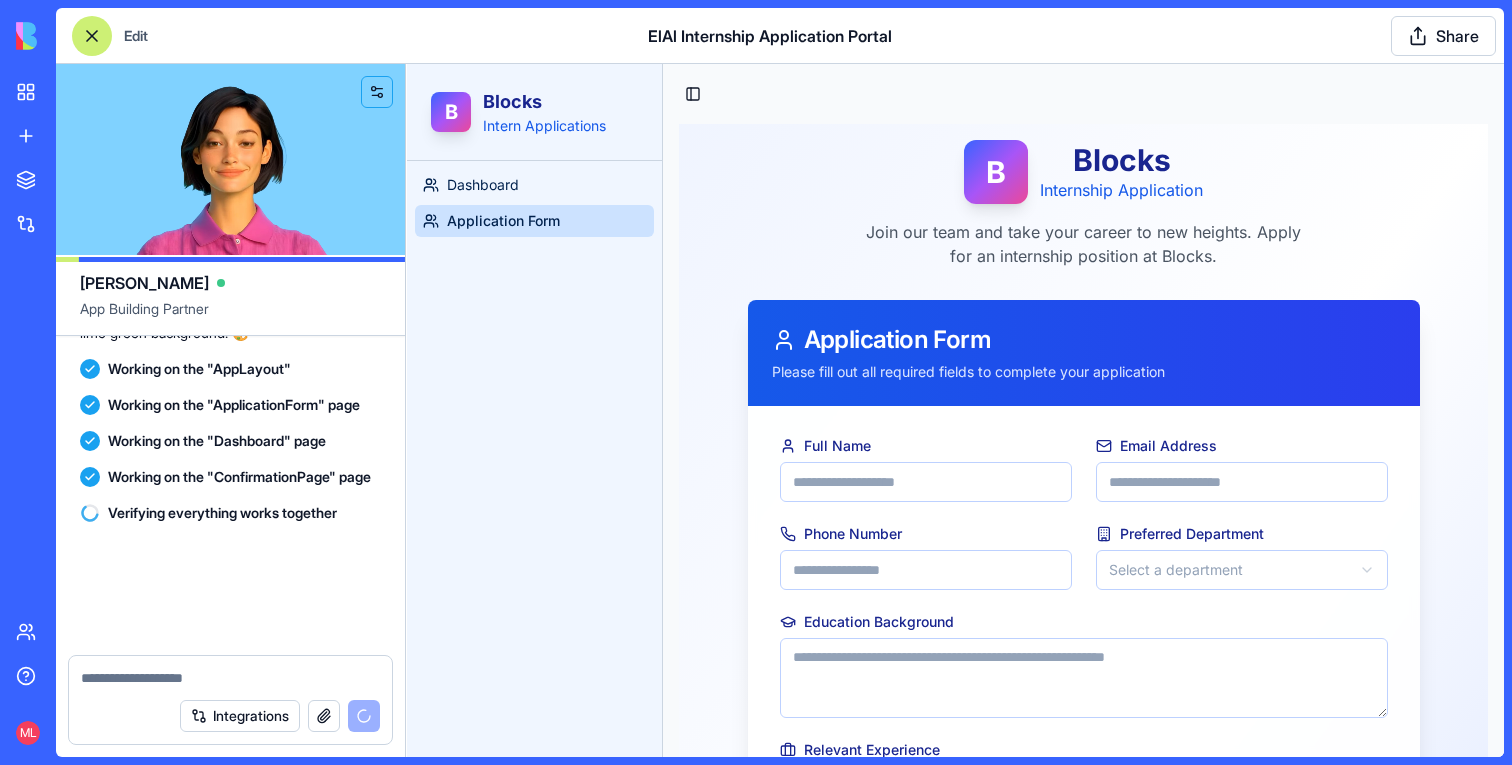 scroll, scrollTop: 2573, scrollLeft: 0, axis: vertical 